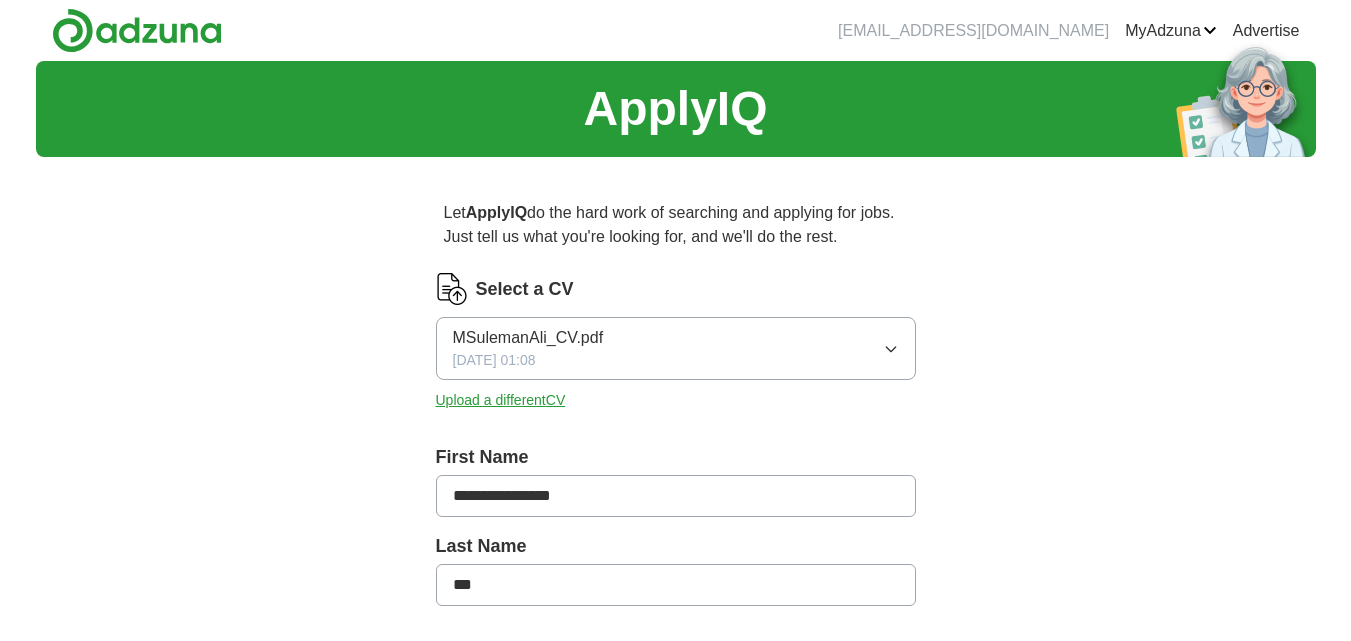 scroll, scrollTop: 0, scrollLeft: 0, axis: both 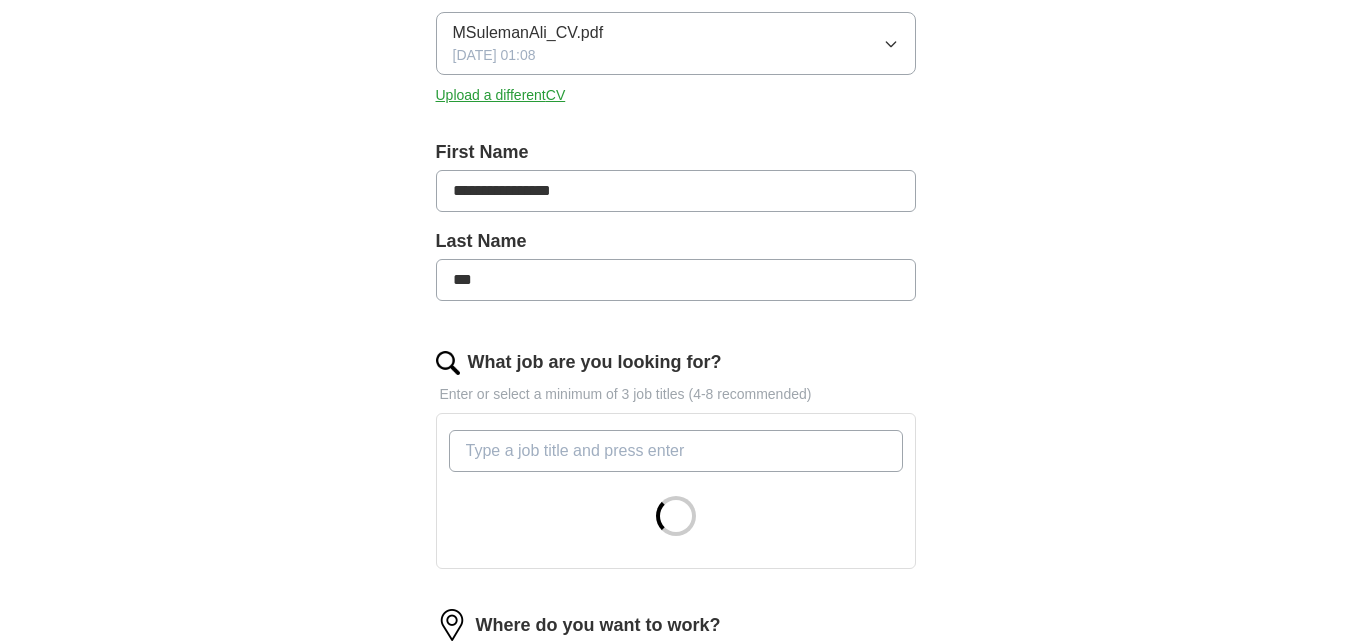 click on "What job are you looking for?" at bounding box center [676, 451] 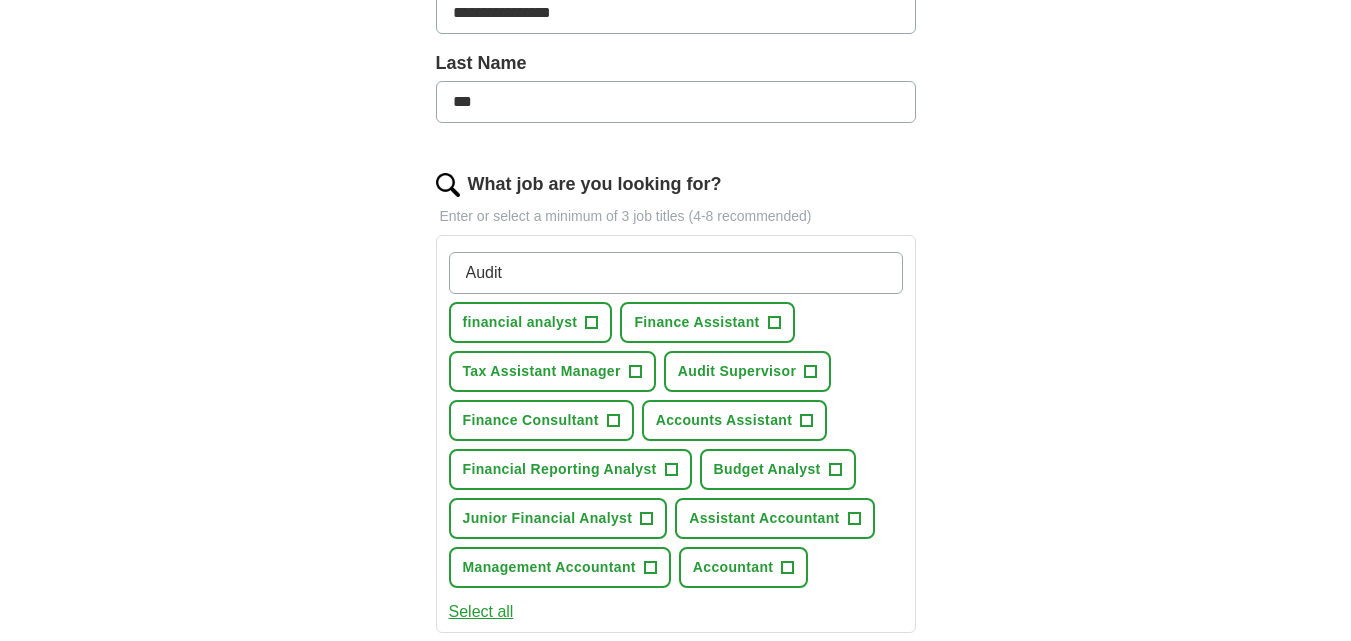 scroll, scrollTop: 485, scrollLeft: 0, axis: vertical 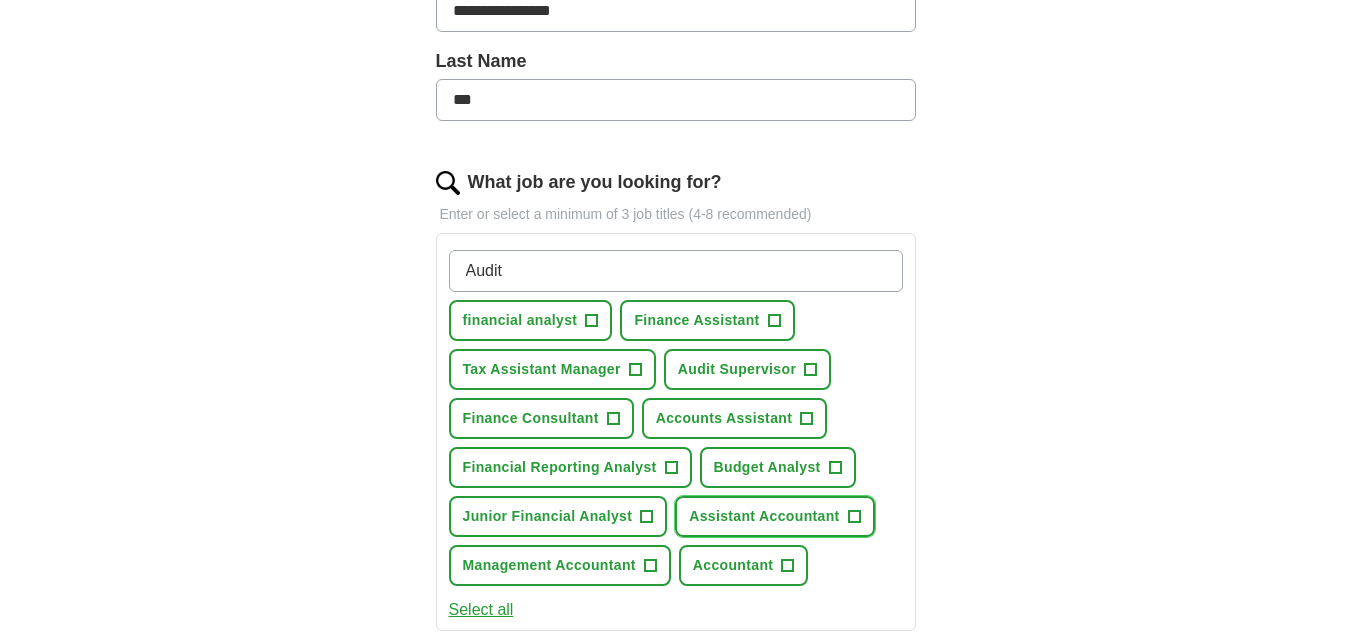 click on "+" at bounding box center [854, 517] 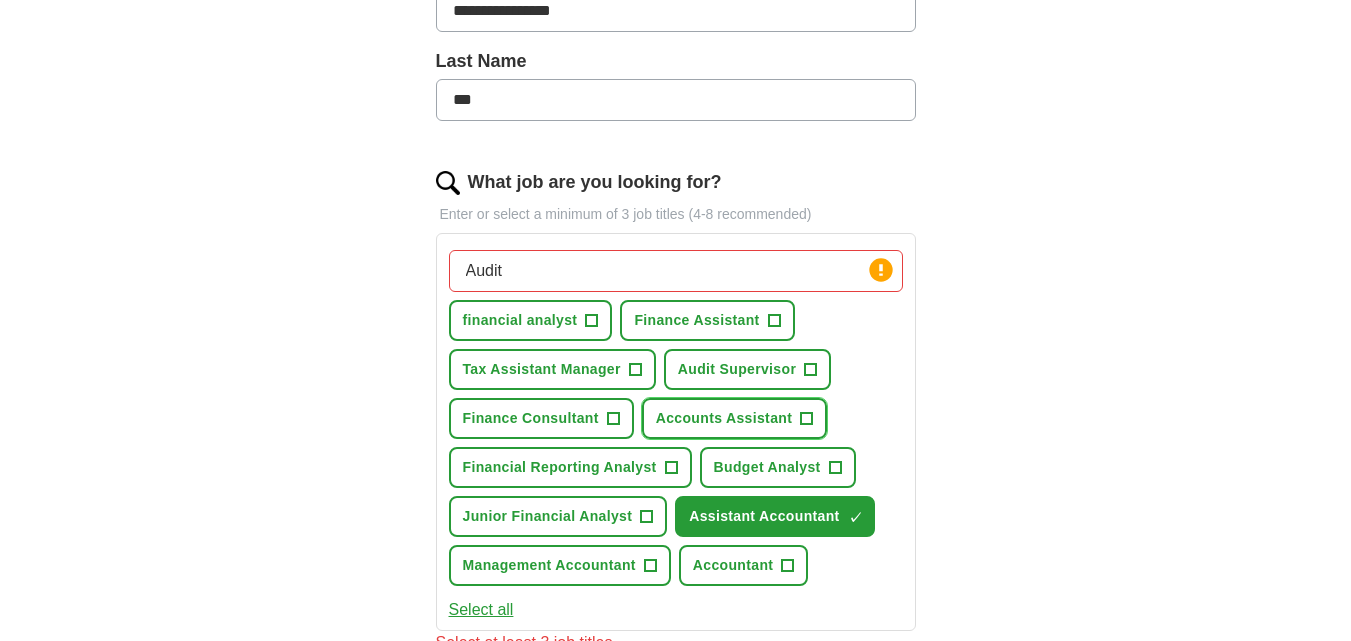 click on "Accounts Assistant +" at bounding box center (734, 418) 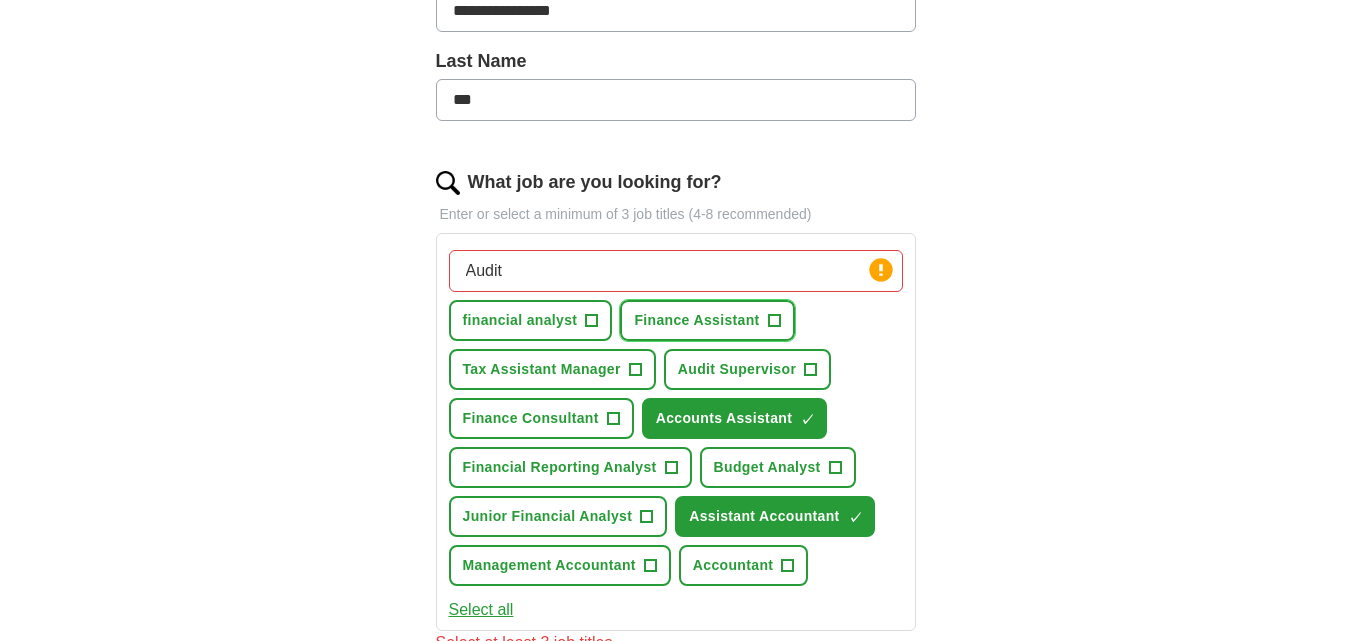 click on "+" at bounding box center [774, 321] 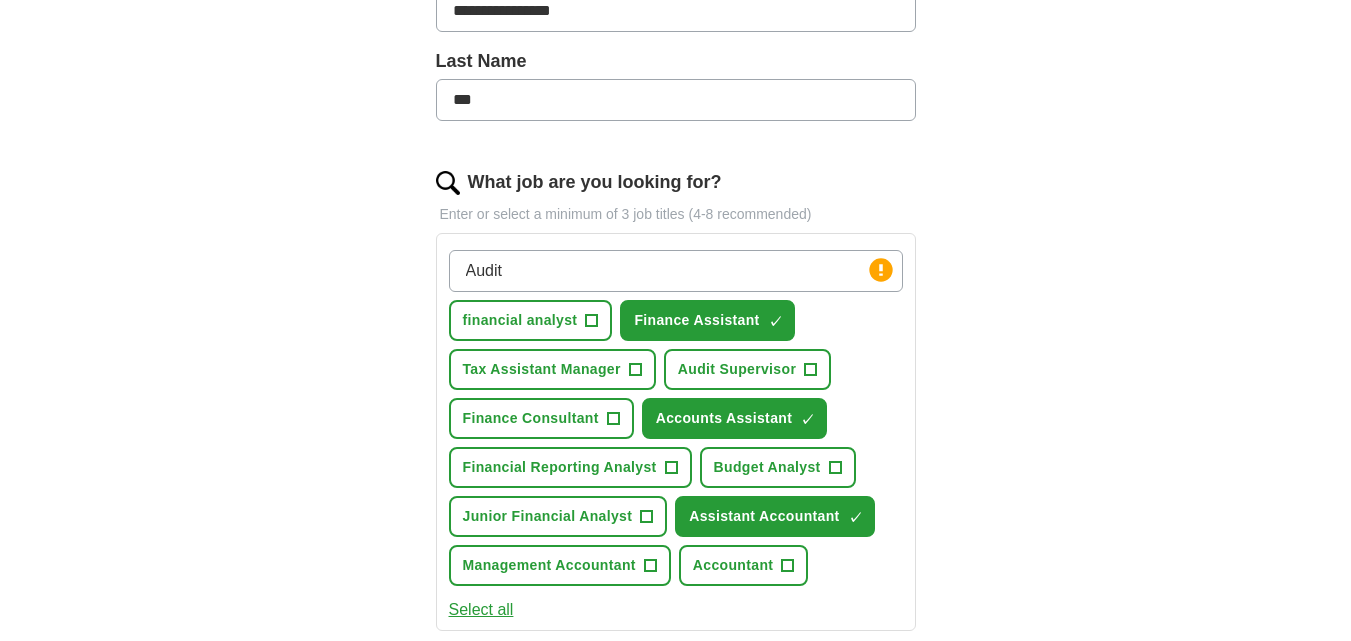 click on "Audit" at bounding box center (676, 271) 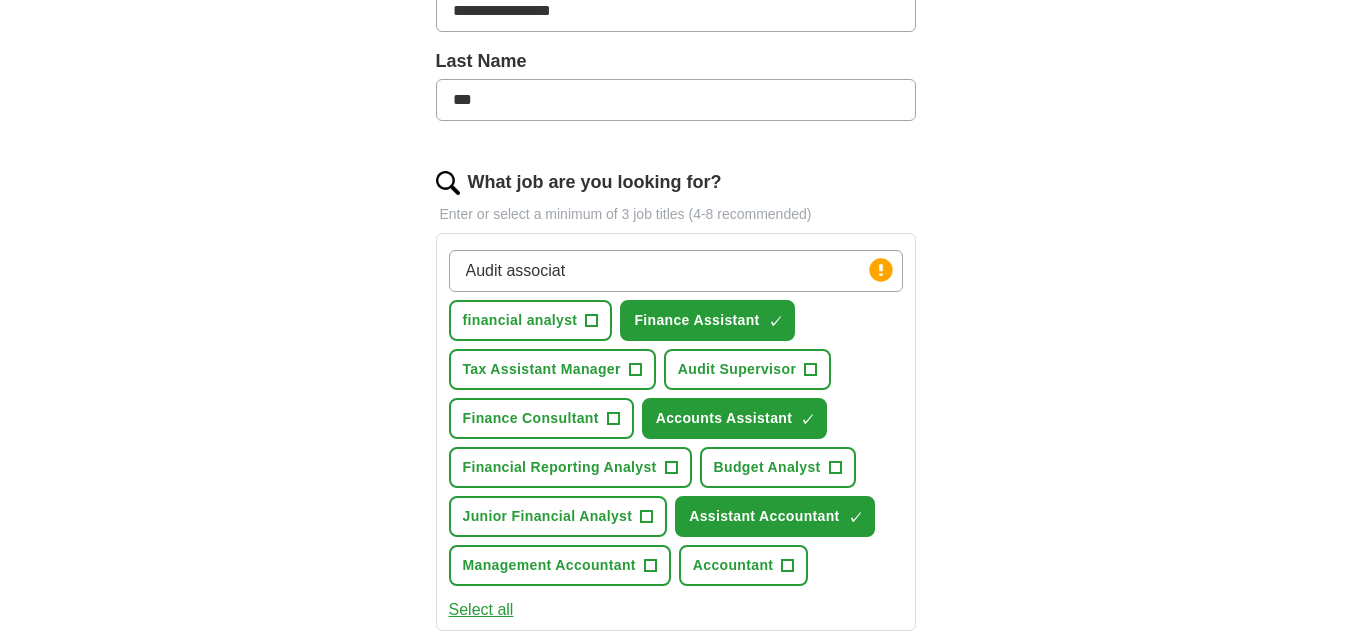 type on "Audit associate" 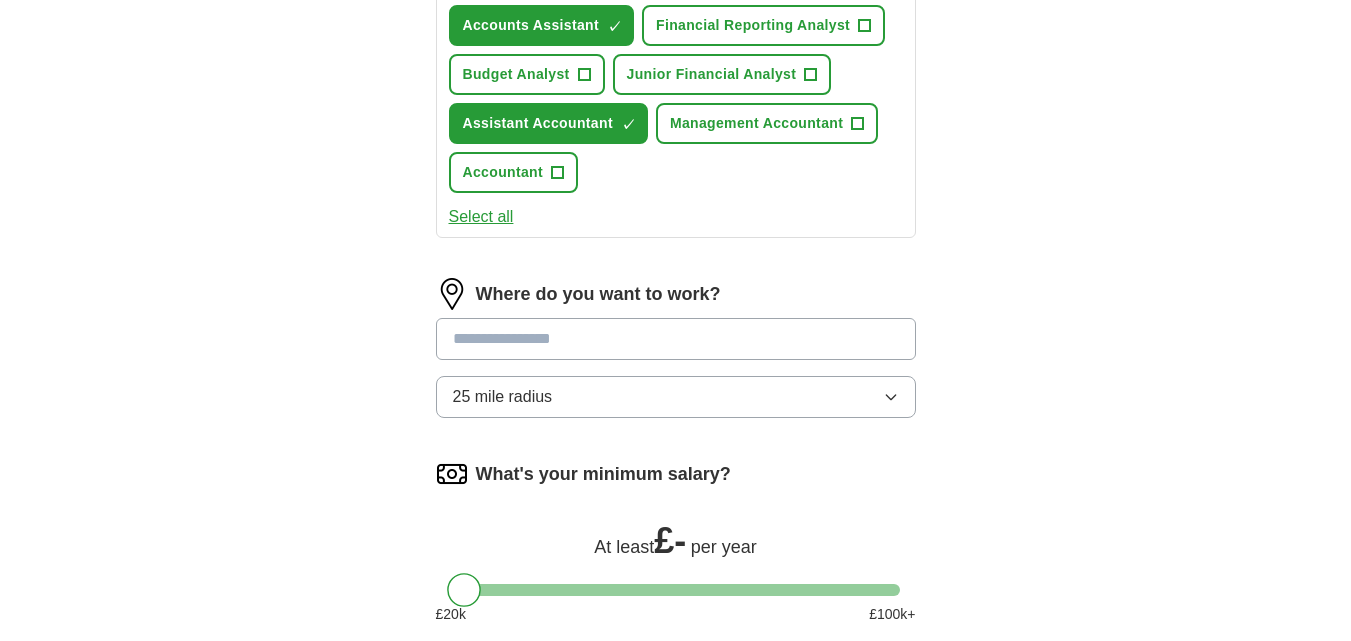 scroll, scrollTop: 928, scrollLeft: 0, axis: vertical 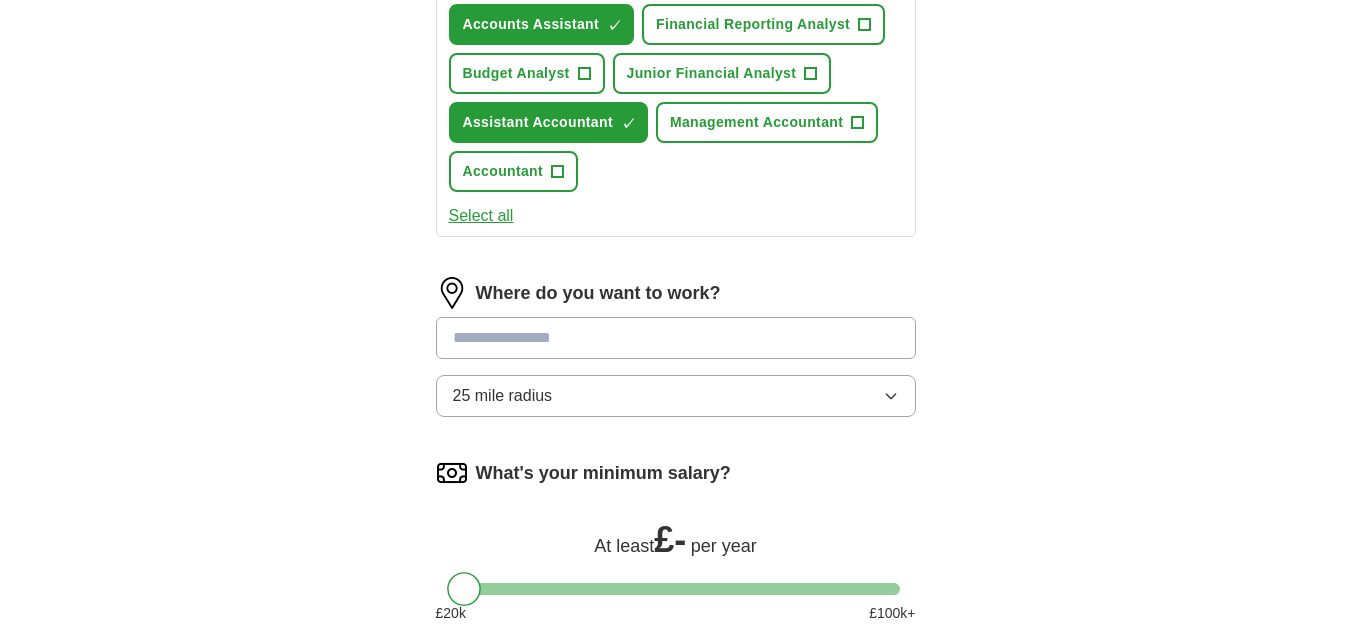 type 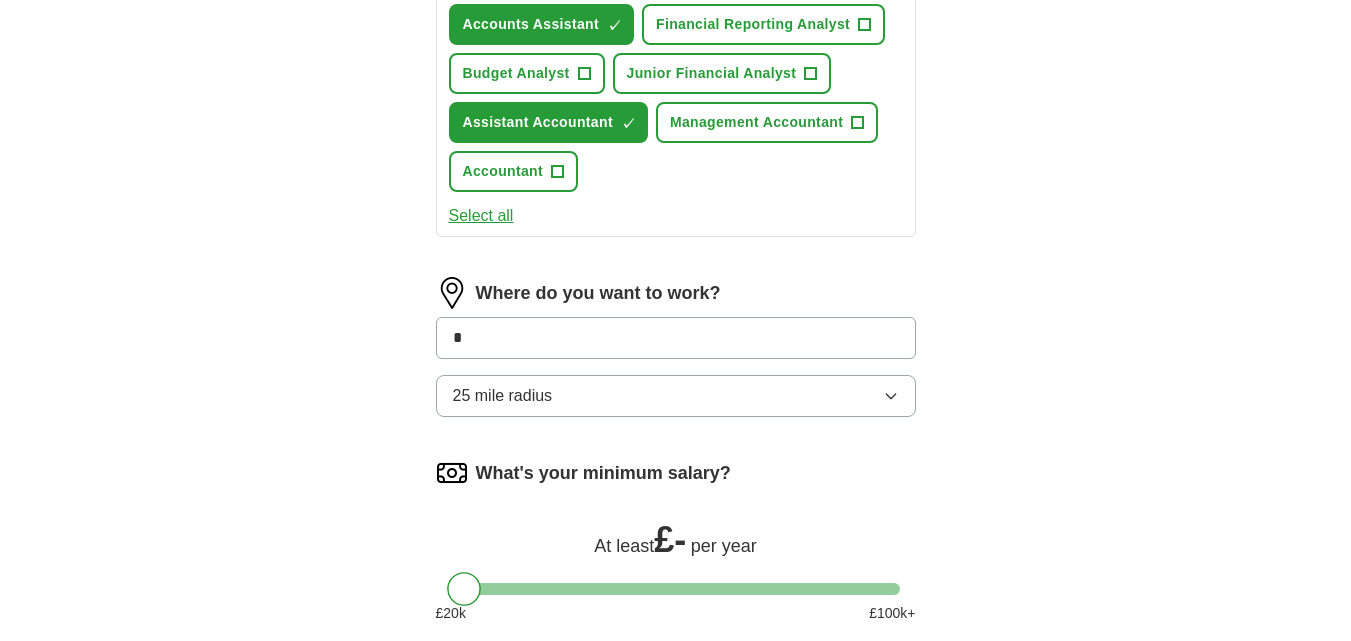 type on "*" 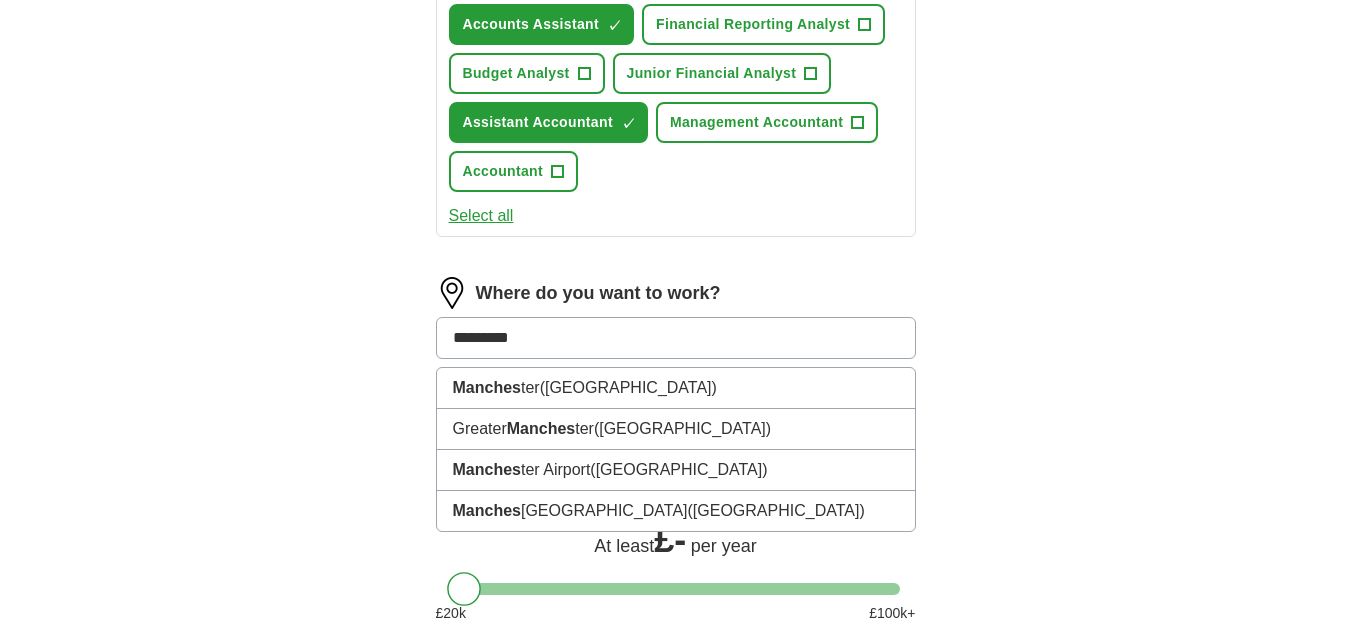 type on "**********" 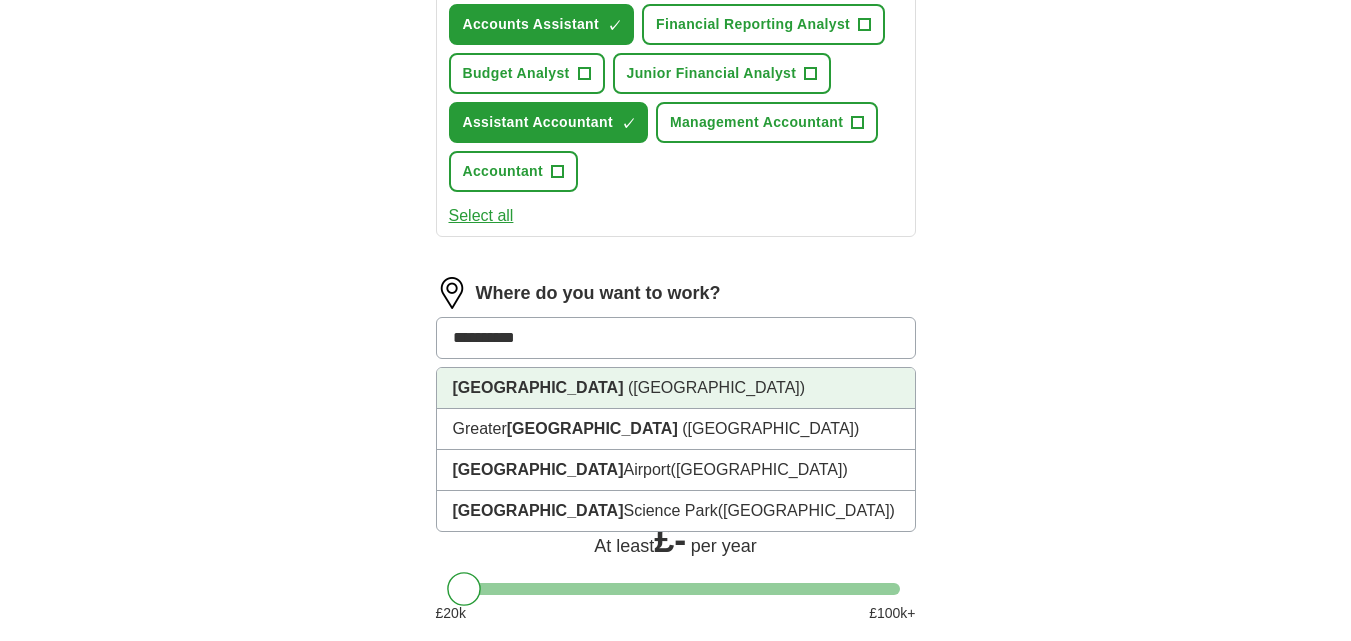 click on "([GEOGRAPHIC_DATA])" at bounding box center (716, 387) 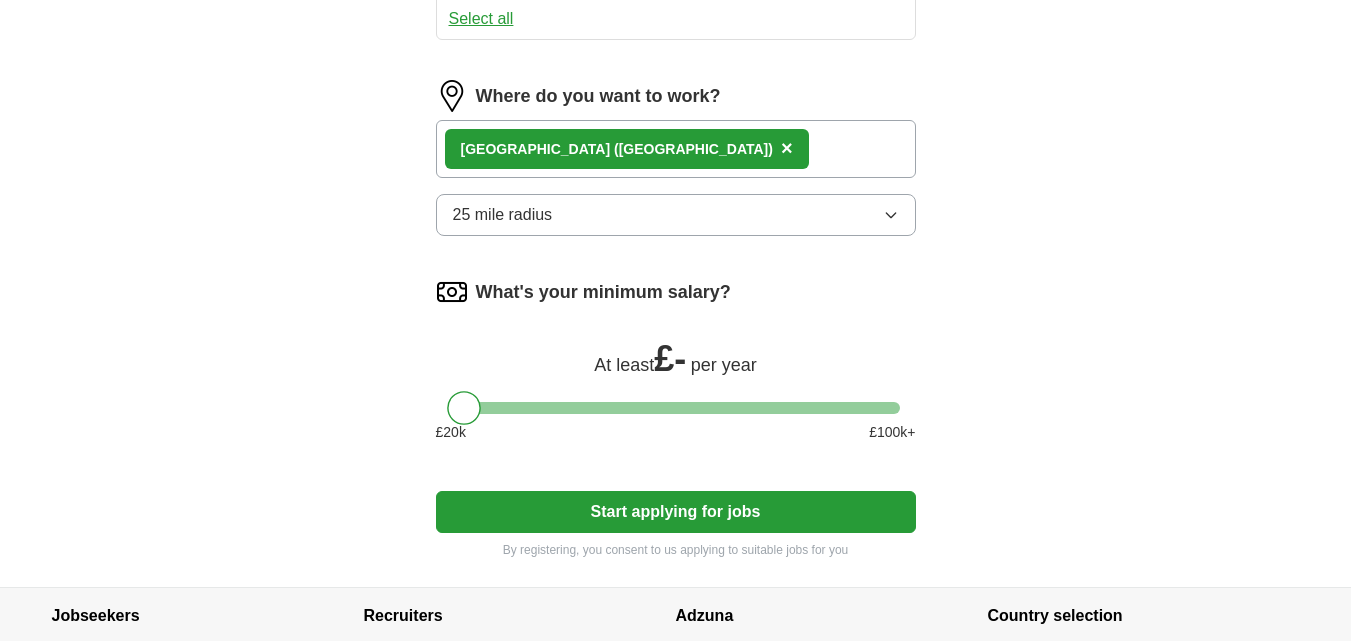 scroll, scrollTop: 1126, scrollLeft: 0, axis: vertical 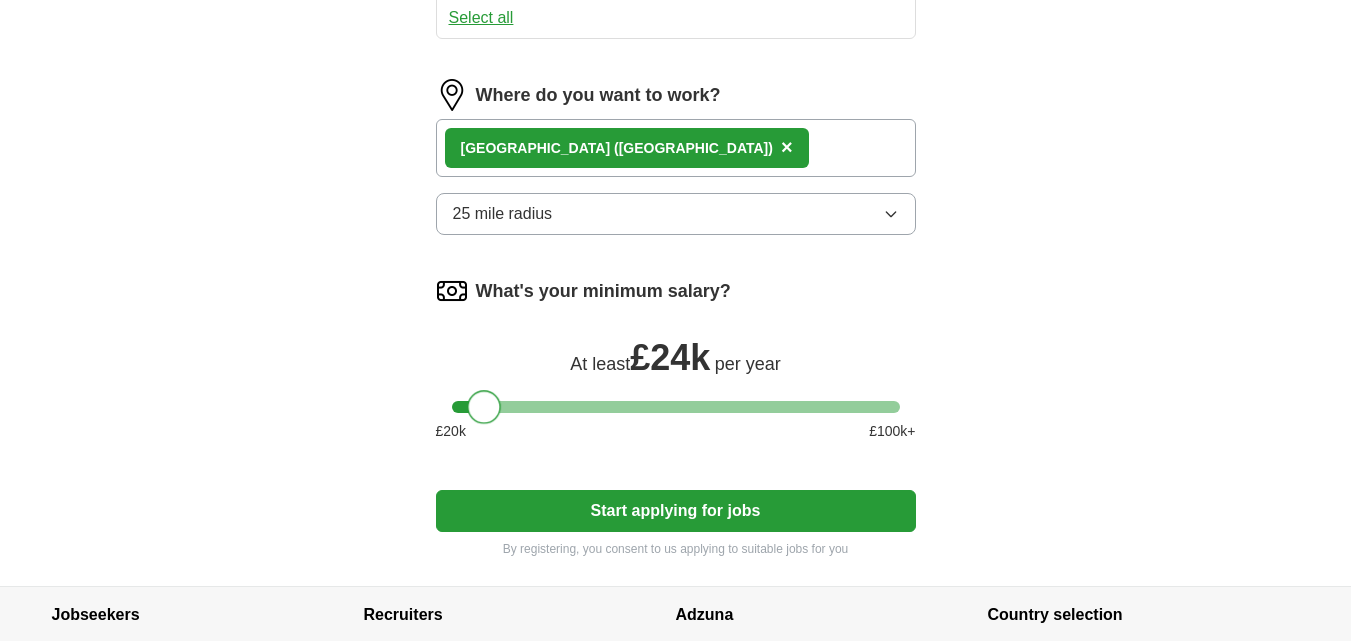 drag, startPoint x: 463, startPoint y: 401, endPoint x: 486, endPoint y: 404, distance: 23.194826 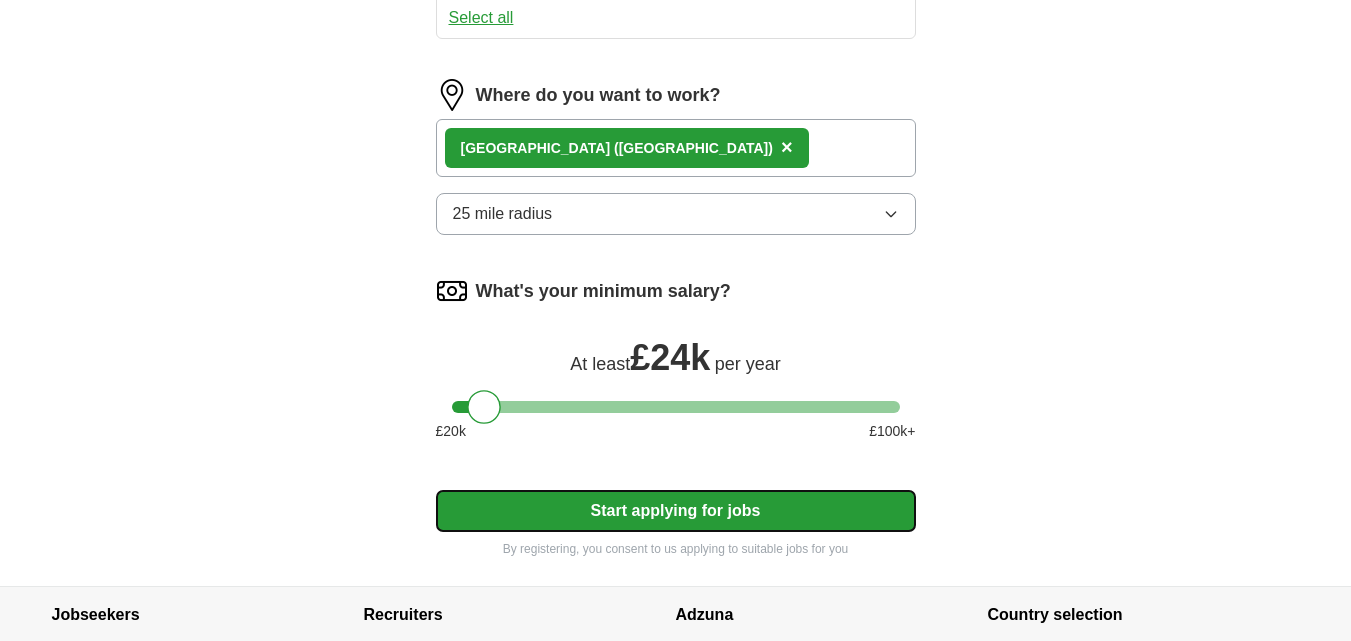 click on "Start applying for jobs" at bounding box center [676, 511] 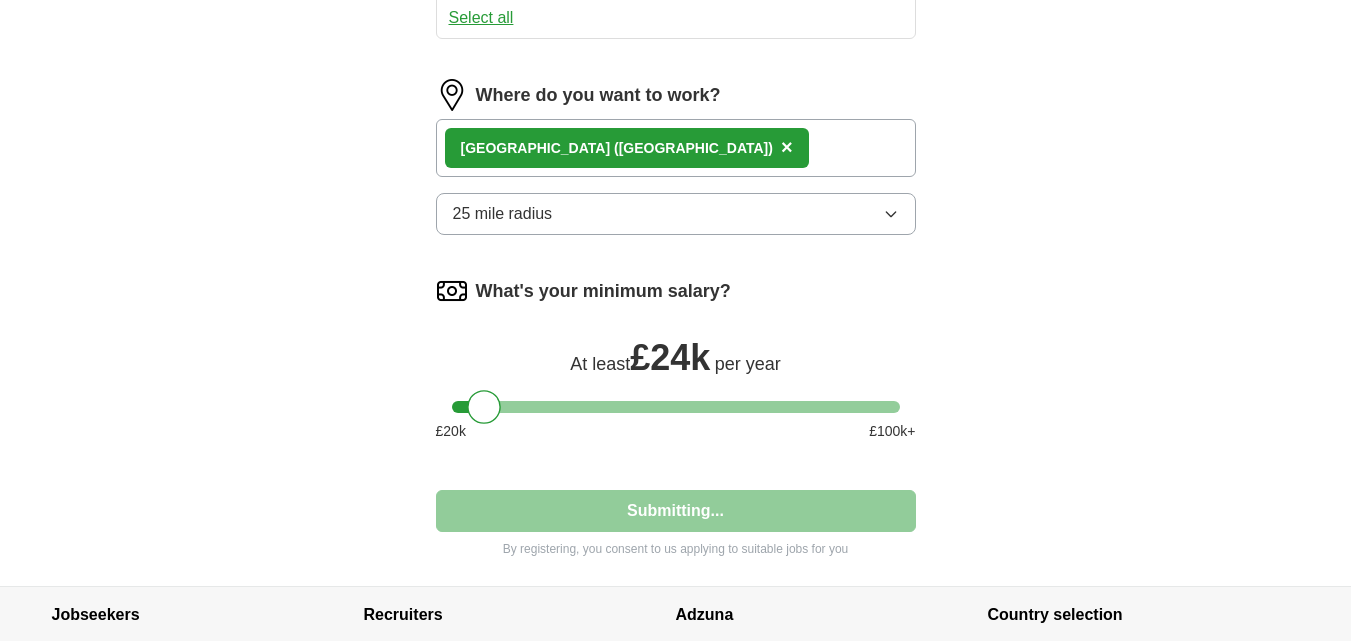 select on "**" 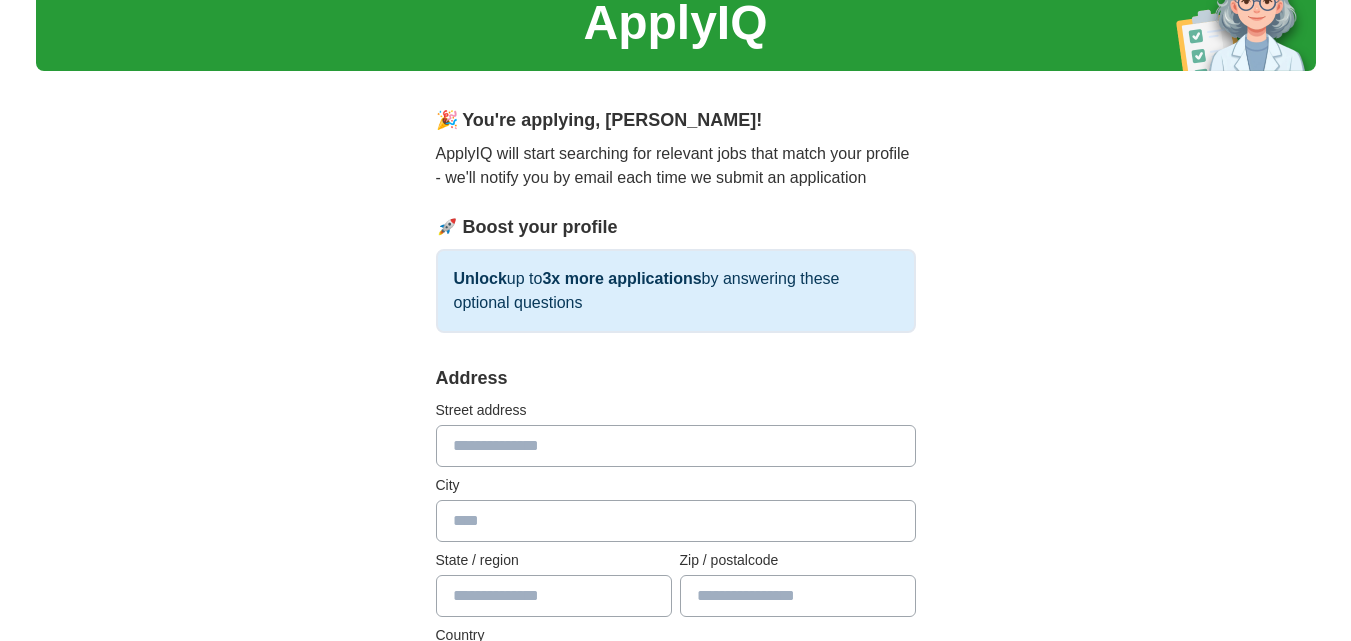 scroll, scrollTop: 87, scrollLeft: 0, axis: vertical 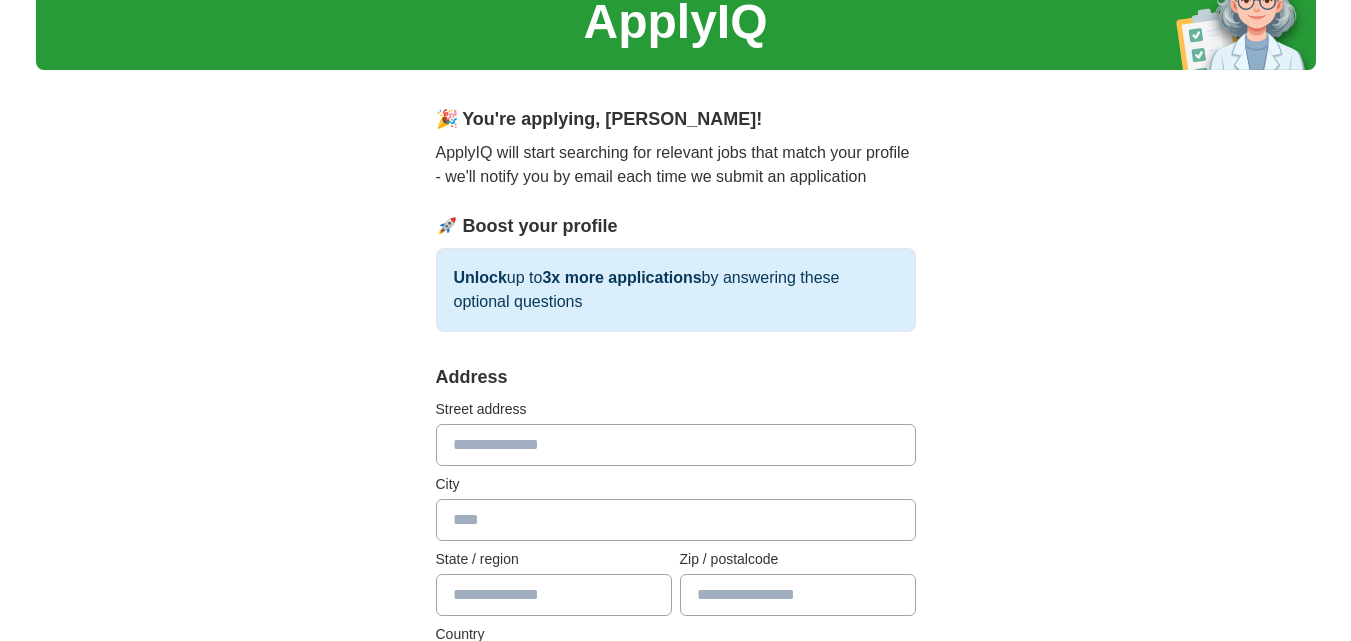 click at bounding box center (676, 445) 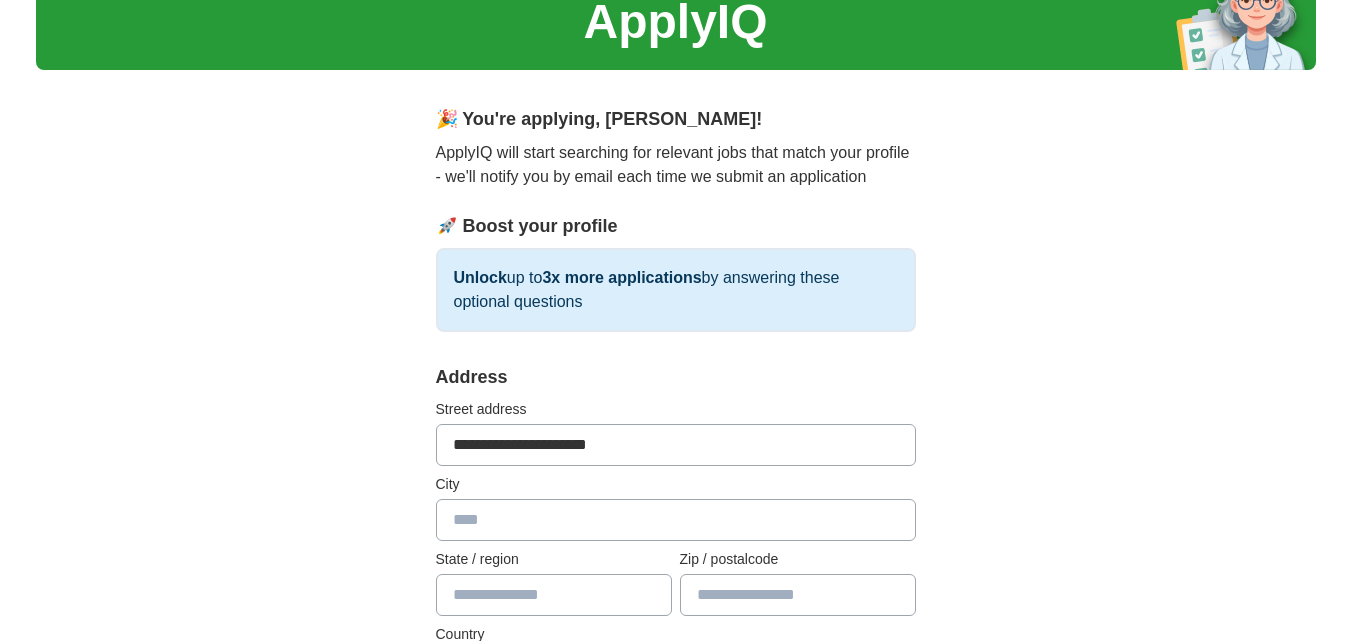 type on "**********" 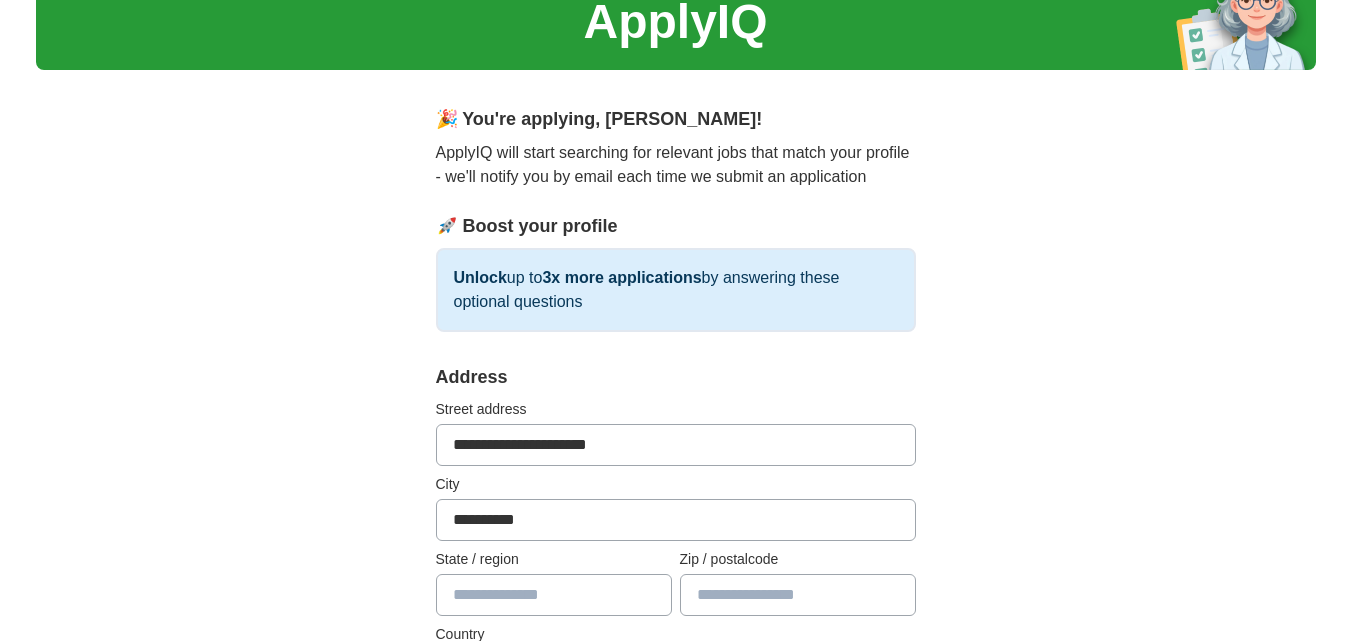 type on "**********" 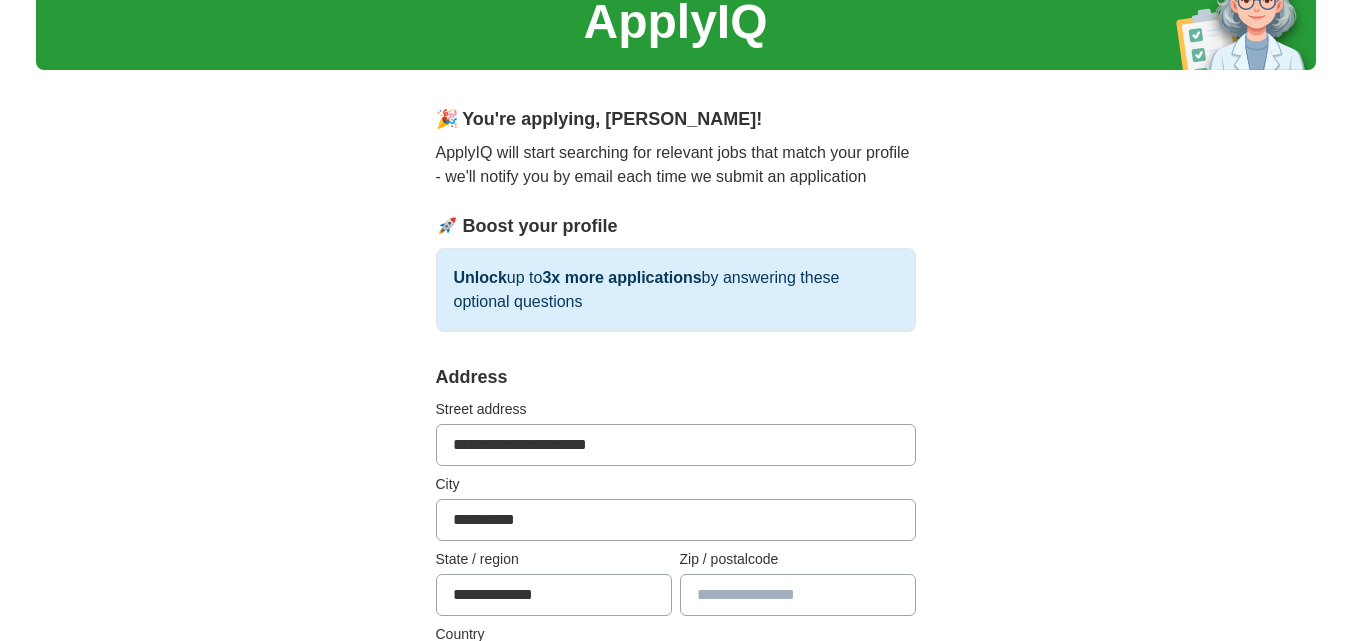 type on "*******" 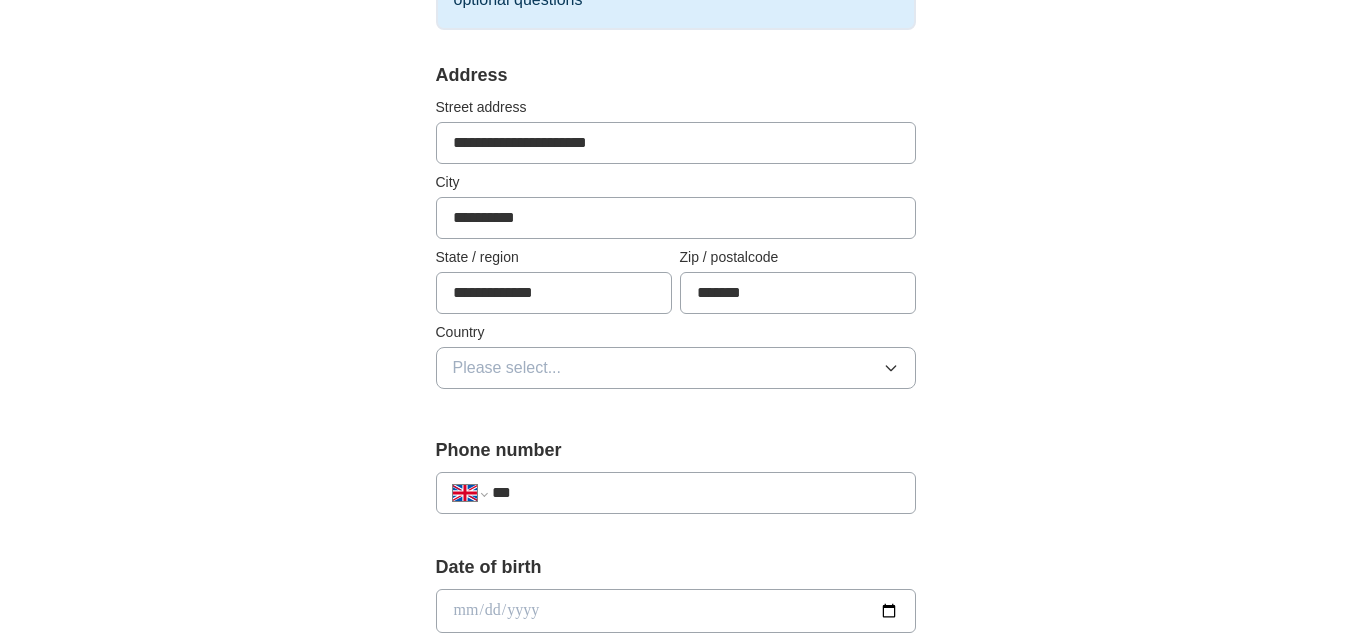 scroll, scrollTop: 390, scrollLeft: 0, axis: vertical 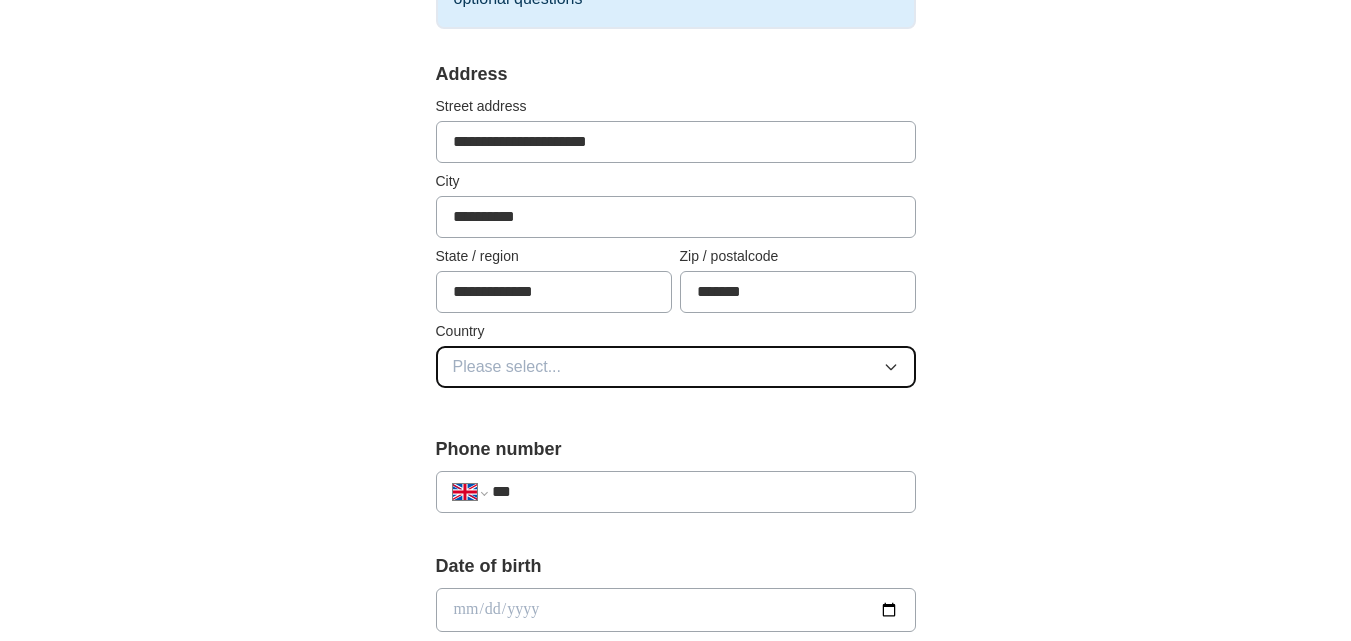 click on "Please select..." at bounding box center [676, 367] 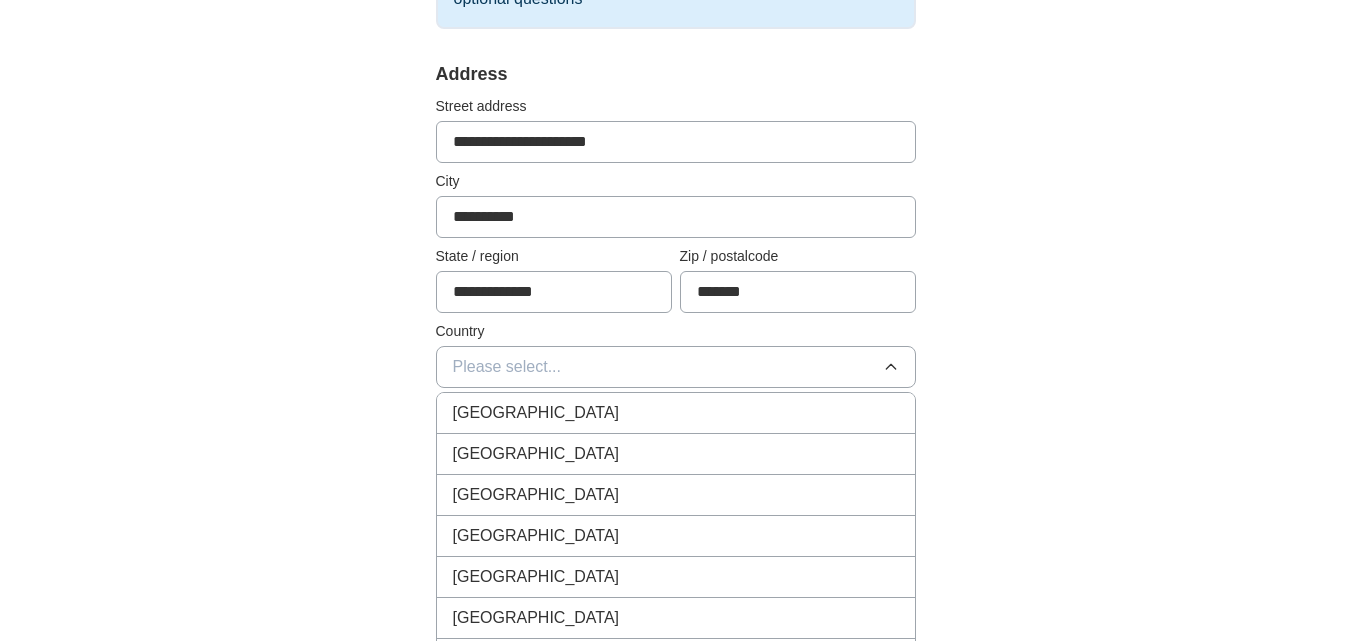 click on "[GEOGRAPHIC_DATA]" at bounding box center (676, 413) 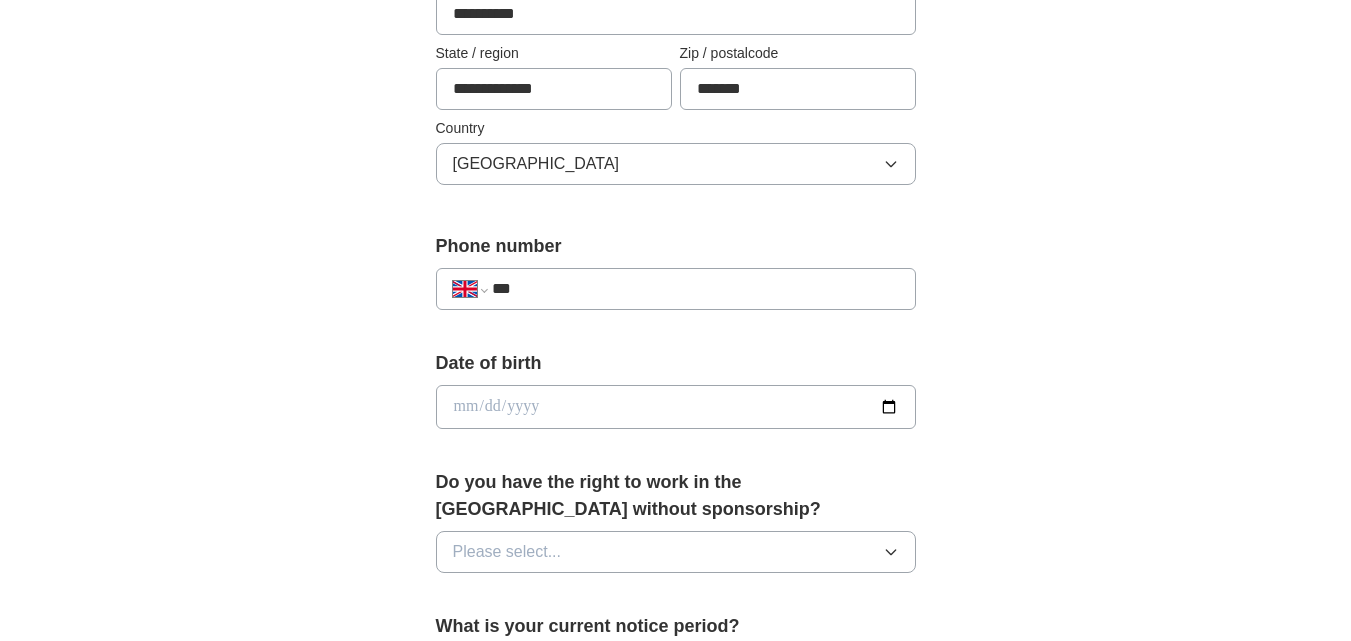 scroll, scrollTop: 594, scrollLeft: 0, axis: vertical 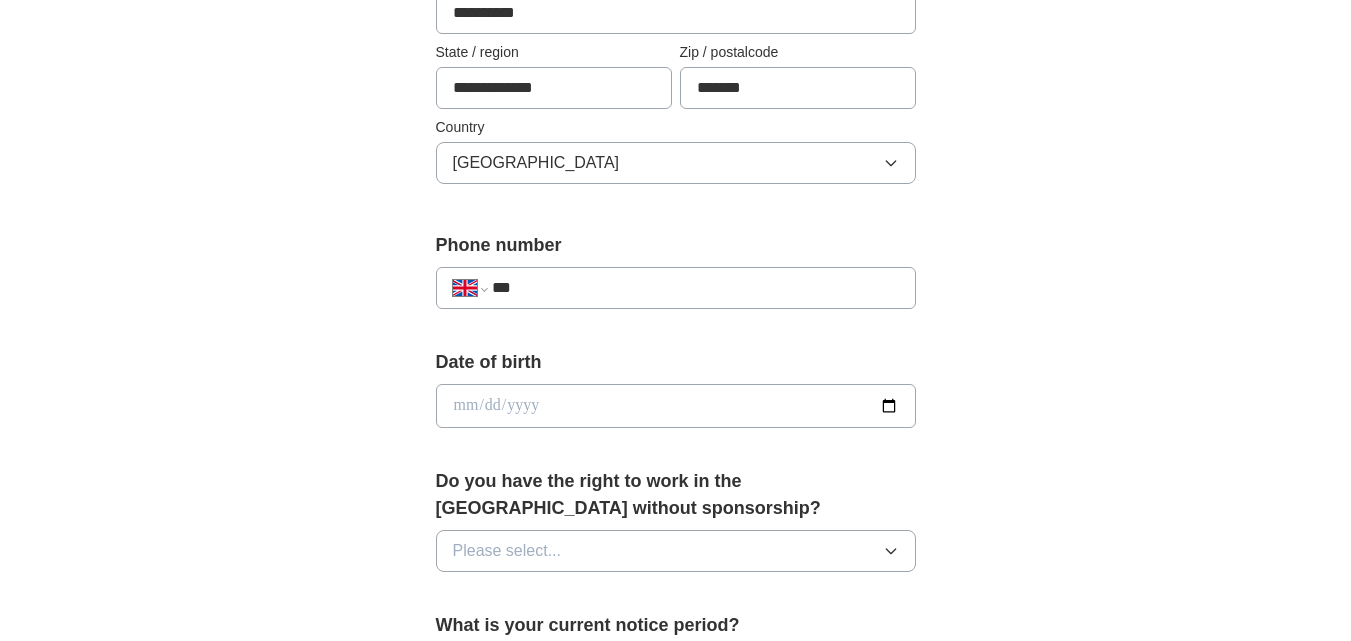 click on "***" at bounding box center (695, 288) 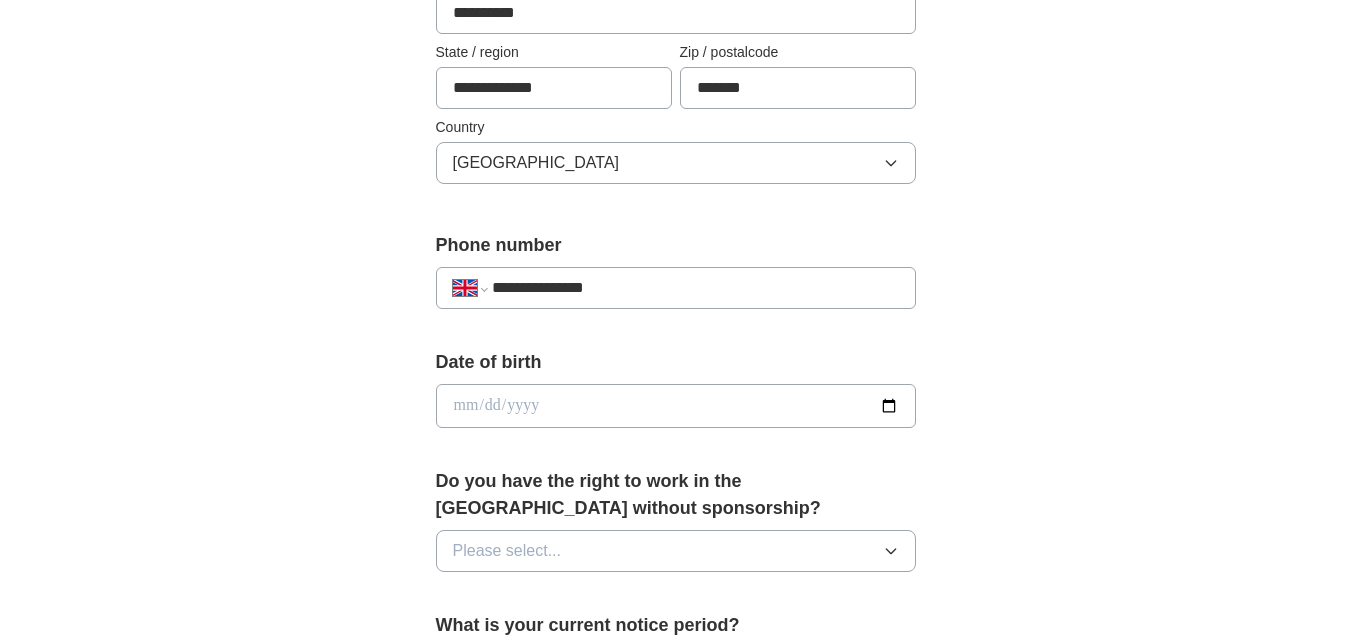 click at bounding box center [676, 406] 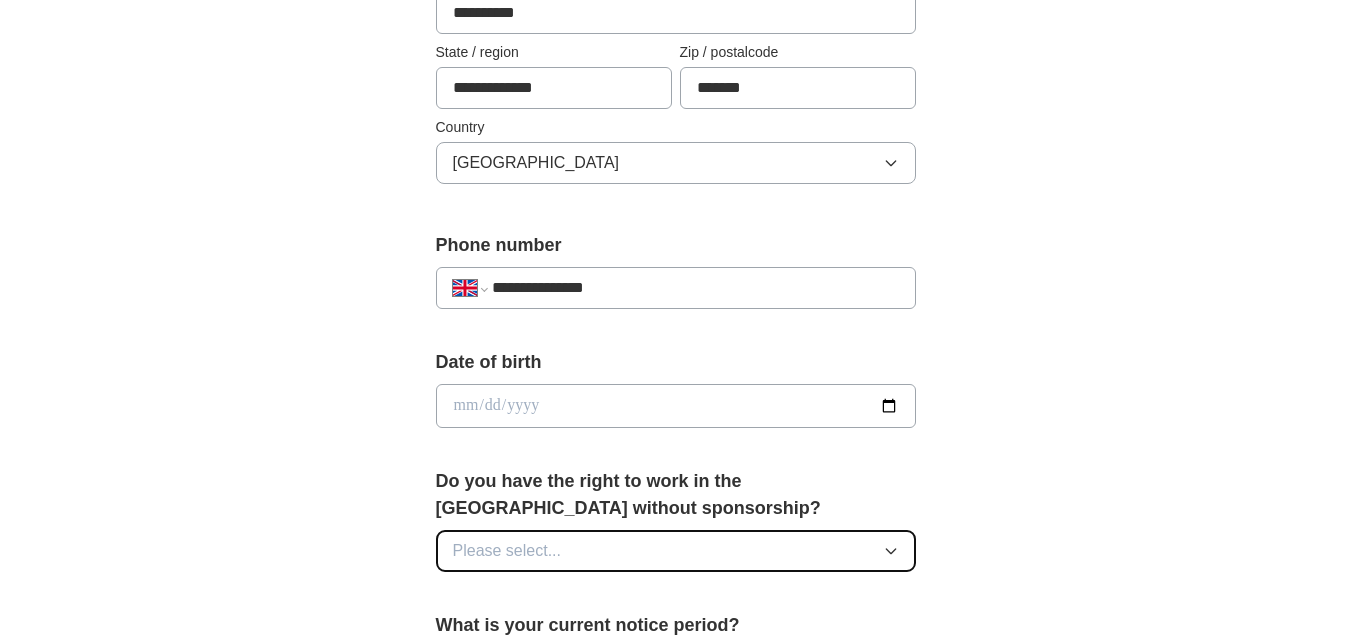 click on "Please select..." at bounding box center [507, 551] 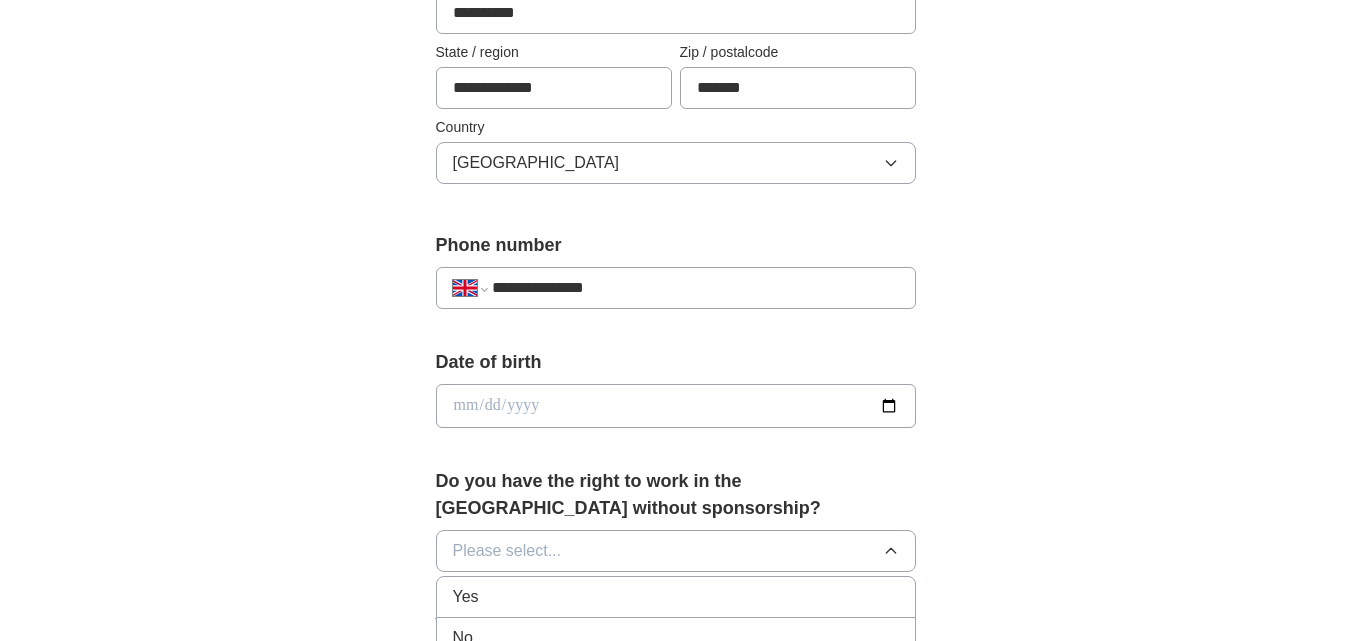 click on "Yes" at bounding box center (676, 597) 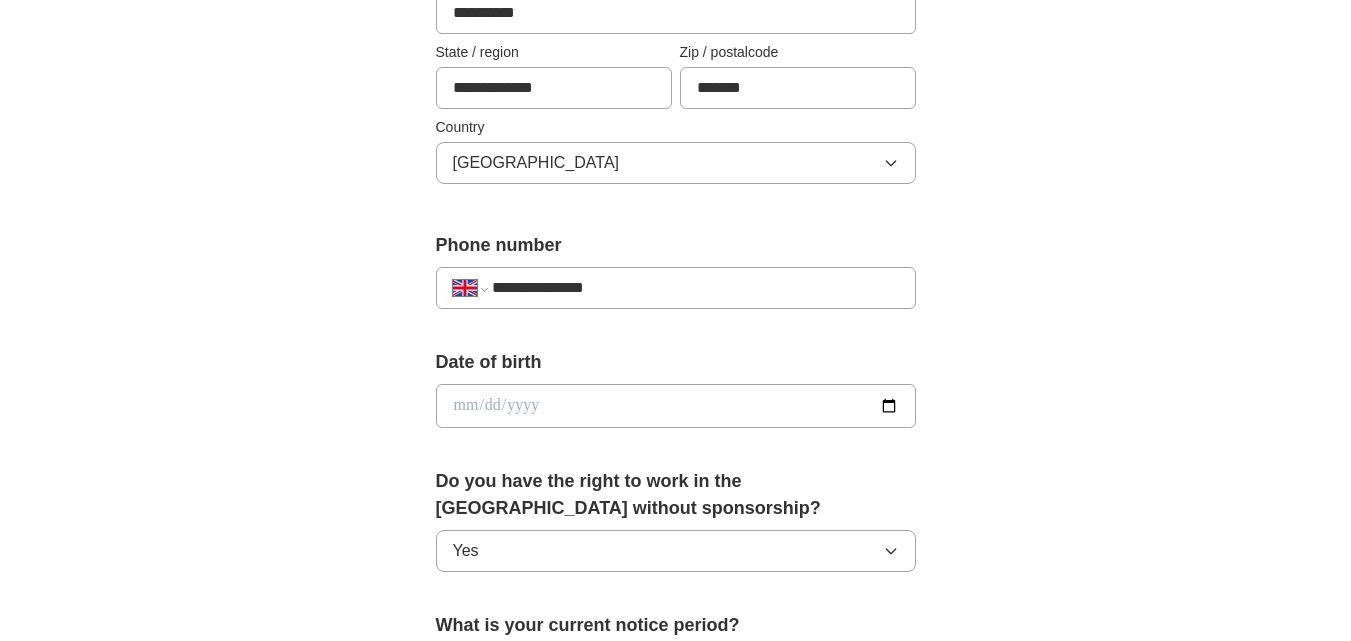 click at bounding box center [676, 406] 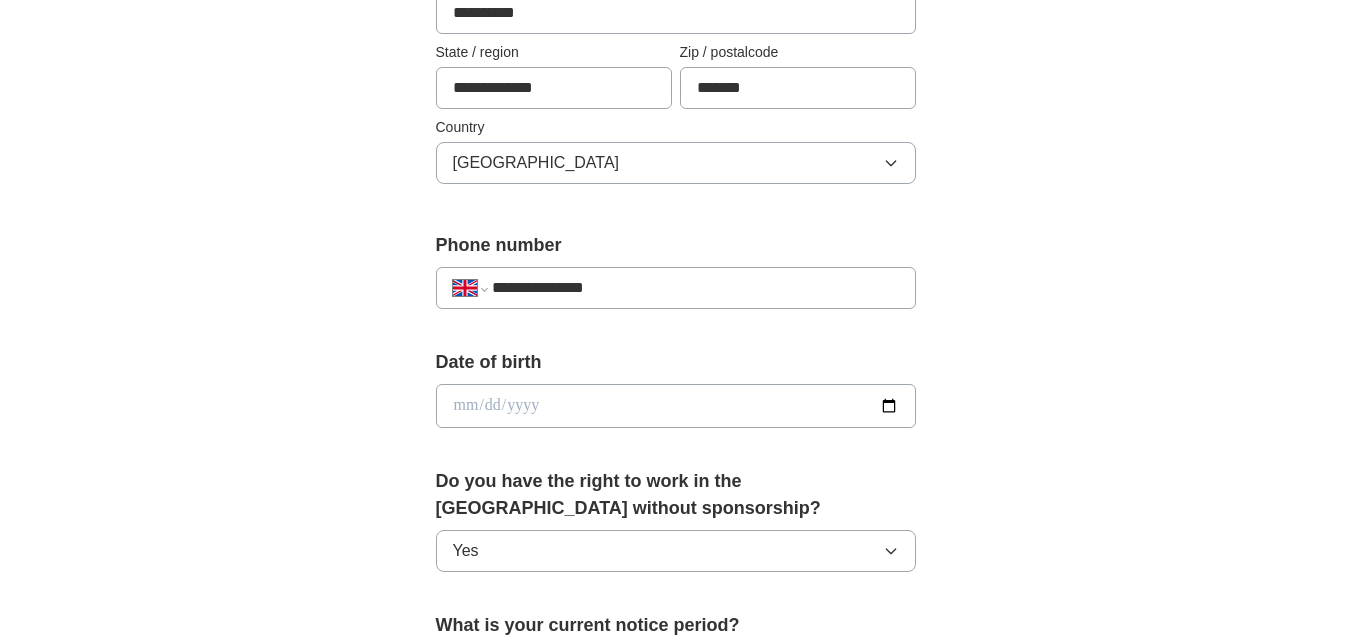 click at bounding box center [676, 406] 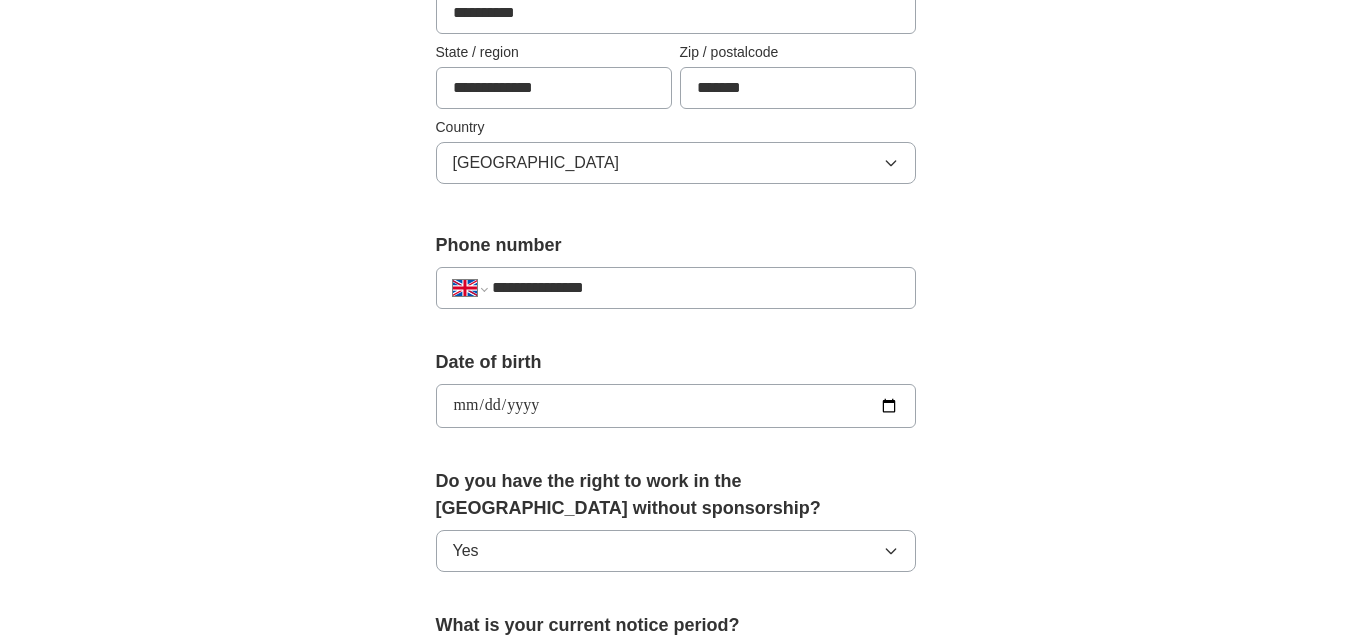 type on "**********" 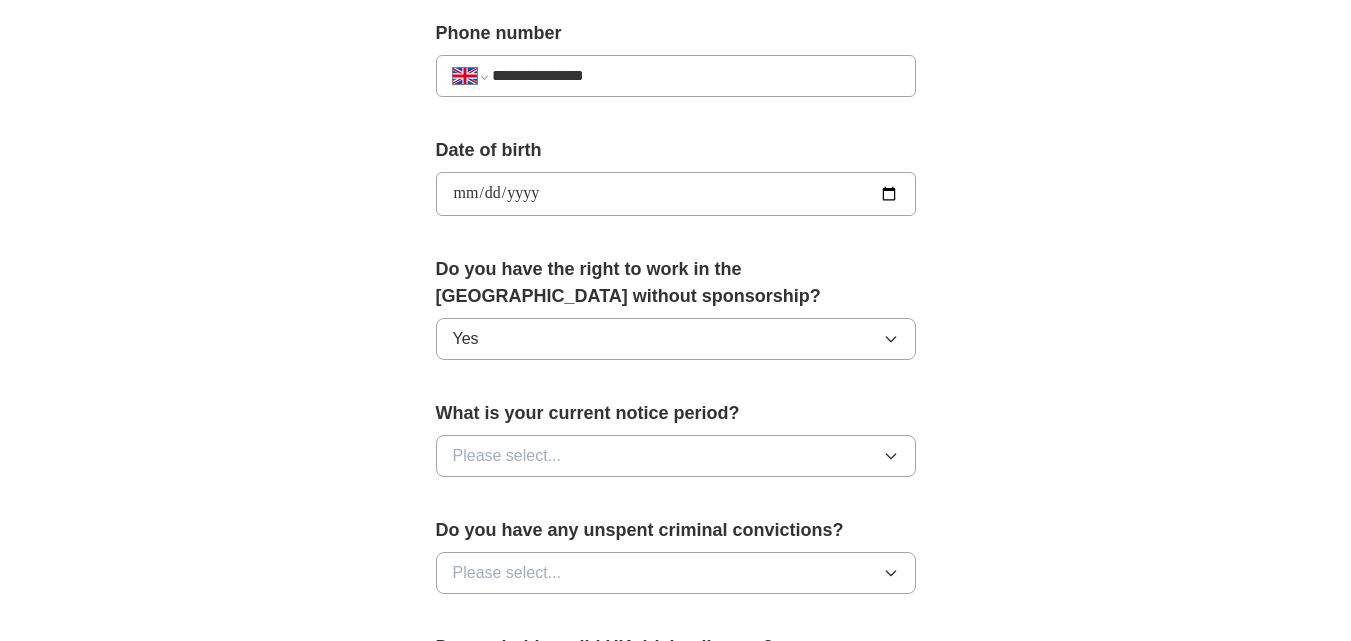 scroll, scrollTop: 873, scrollLeft: 0, axis: vertical 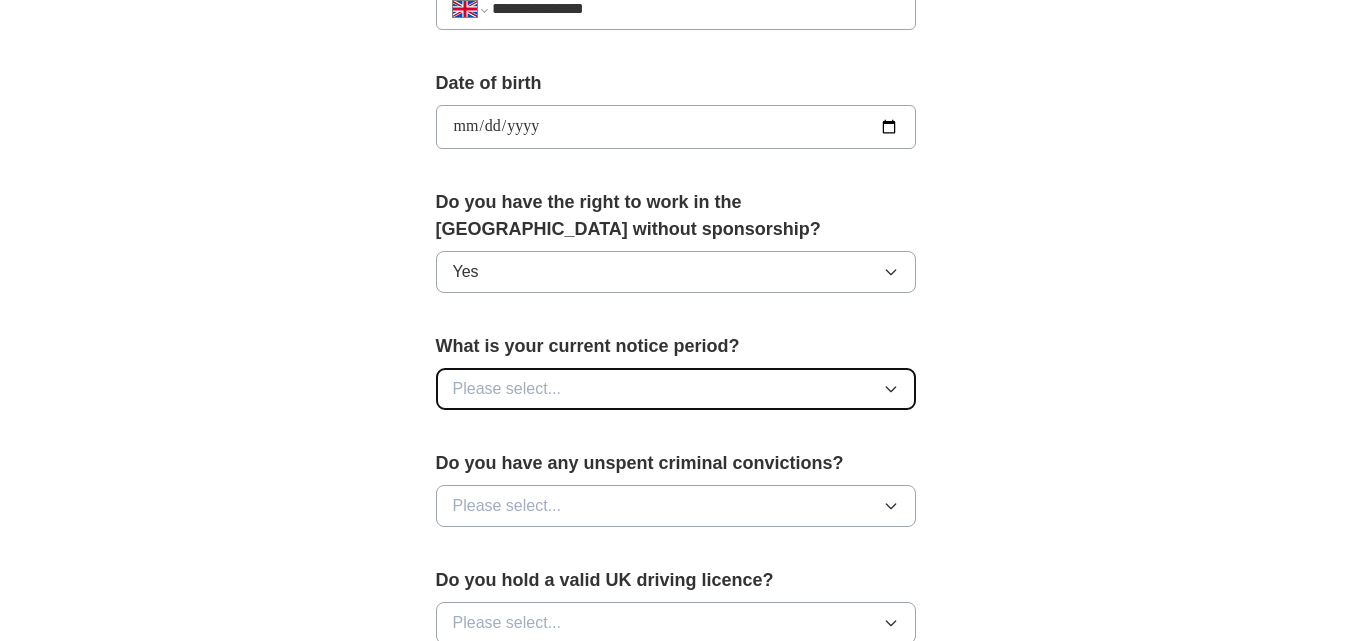 click on "Please select..." at bounding box center [676, 389] 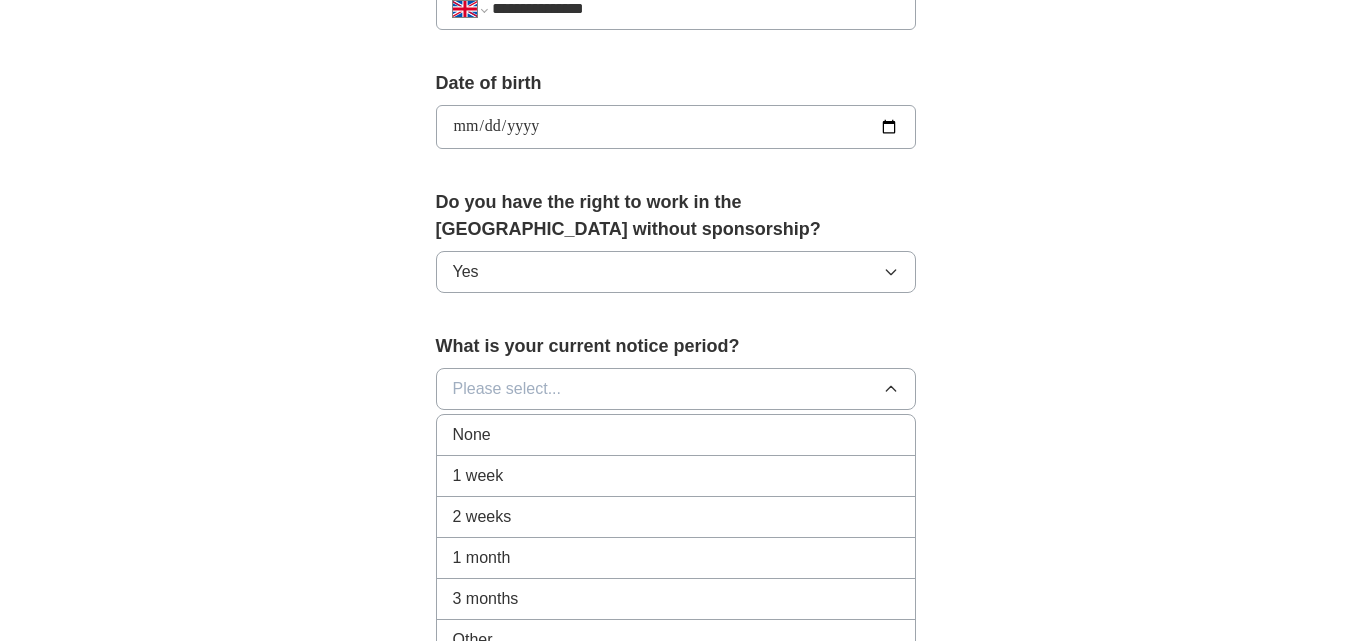 click on "2 weeks" at bounding box center (676, 517) 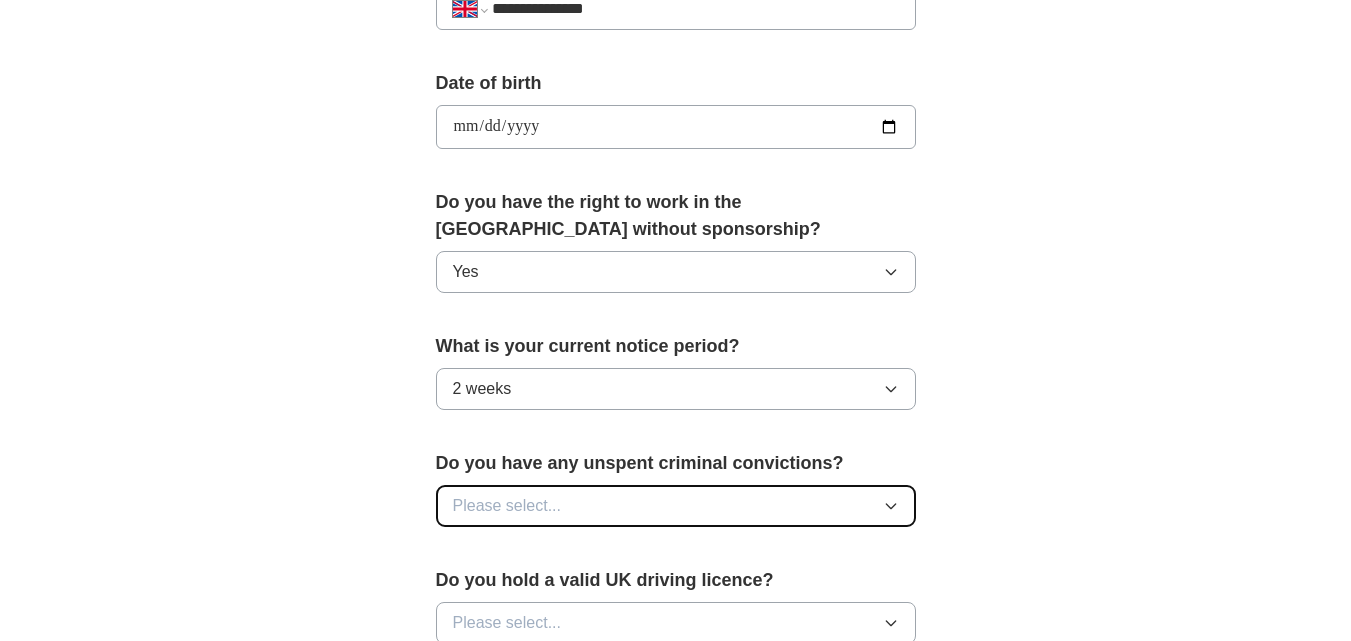 drag, startPoint x: 503, startPoint y: 501, endPoint x: 483, endPoint y: 494, distance: 21.189621 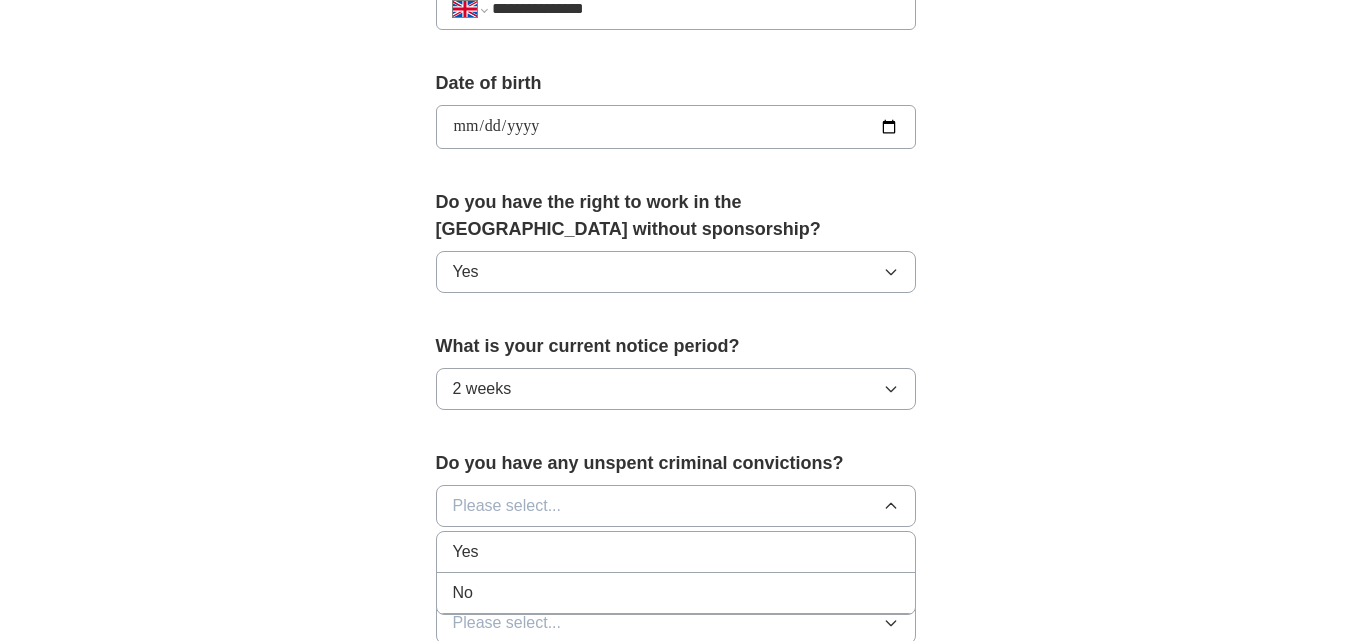 click on "No" at bounding box center (676, 593) 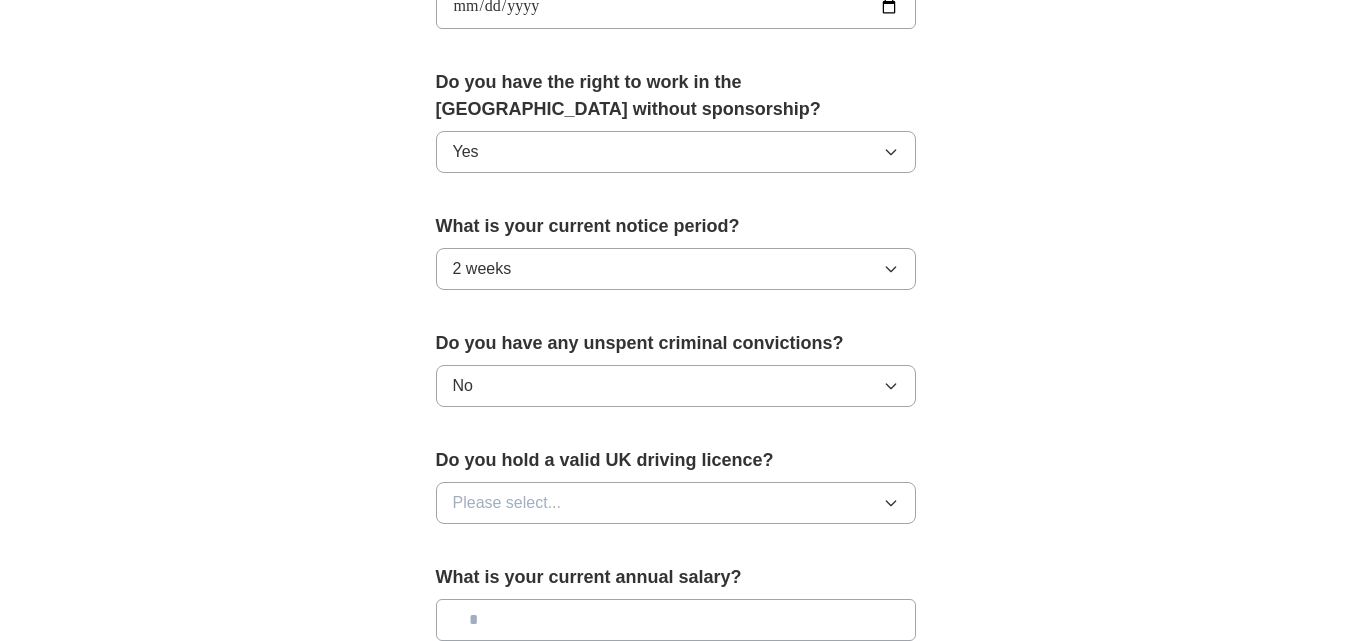 scroll, scrollTop: 994, scrollLeft: 0, axis: vertical 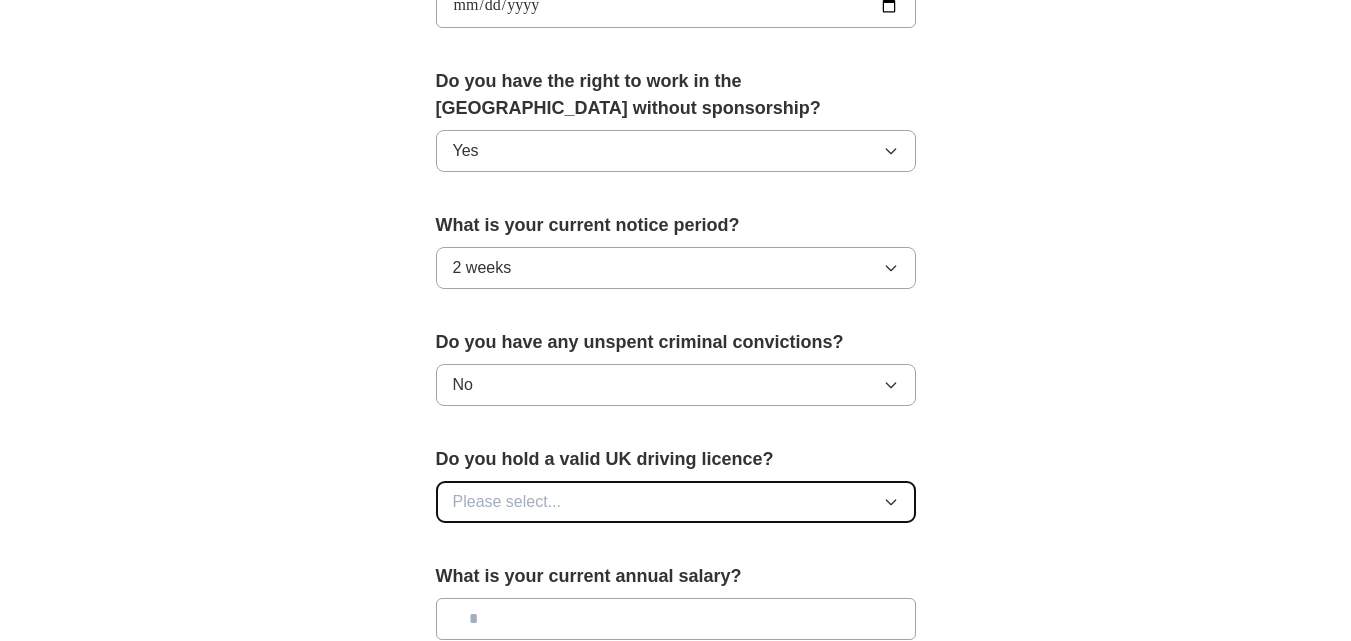 click on "Please select..." at bounding box center [676, 502] 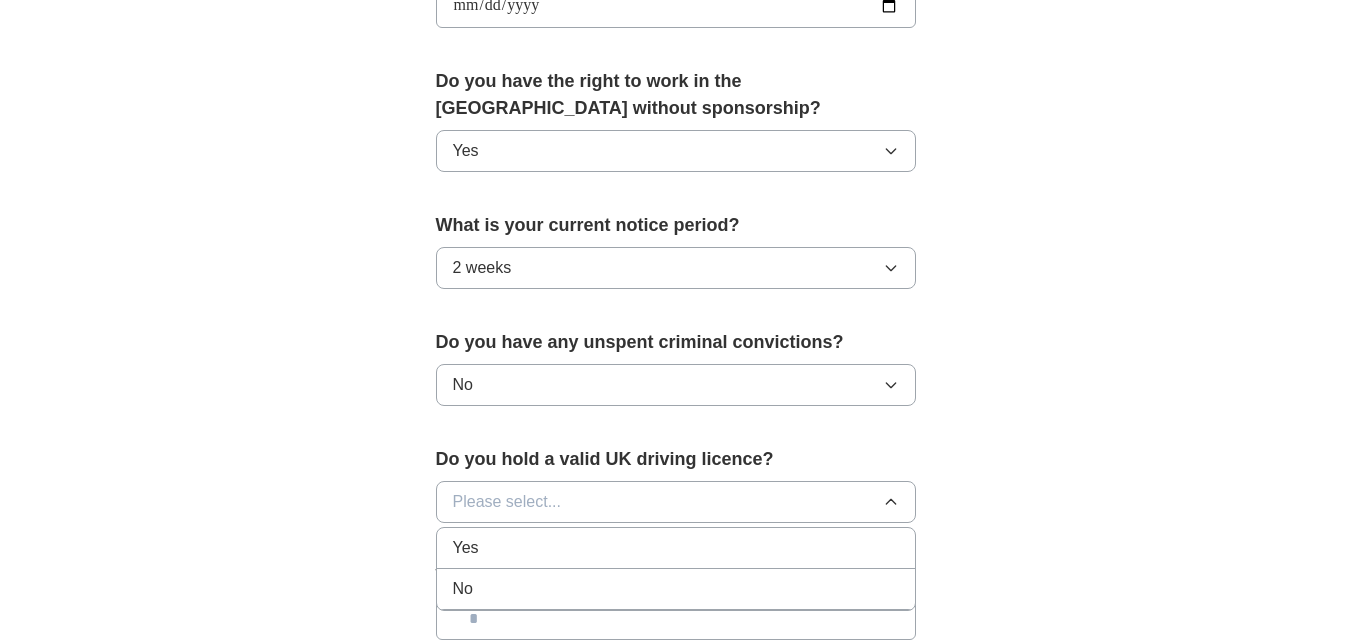 click on "No" at bounding box center [676, 589] 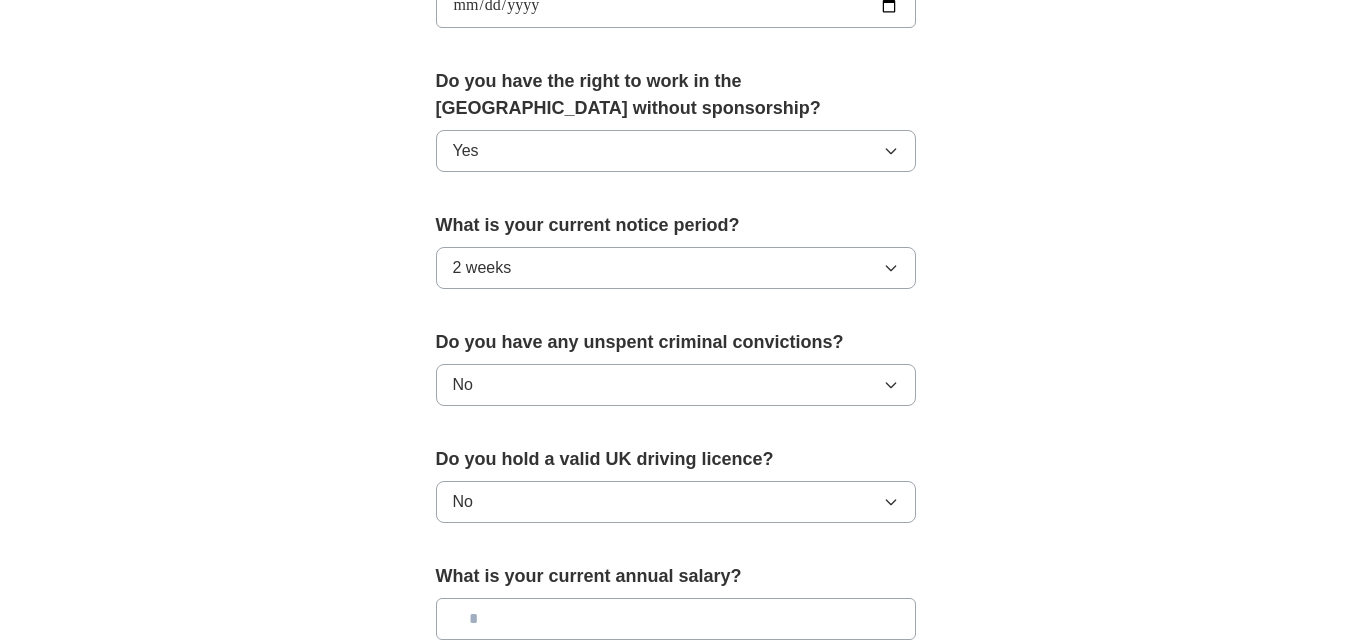 scroll, scrollTop: 1053, scrollLeft: 0, axis: vertical 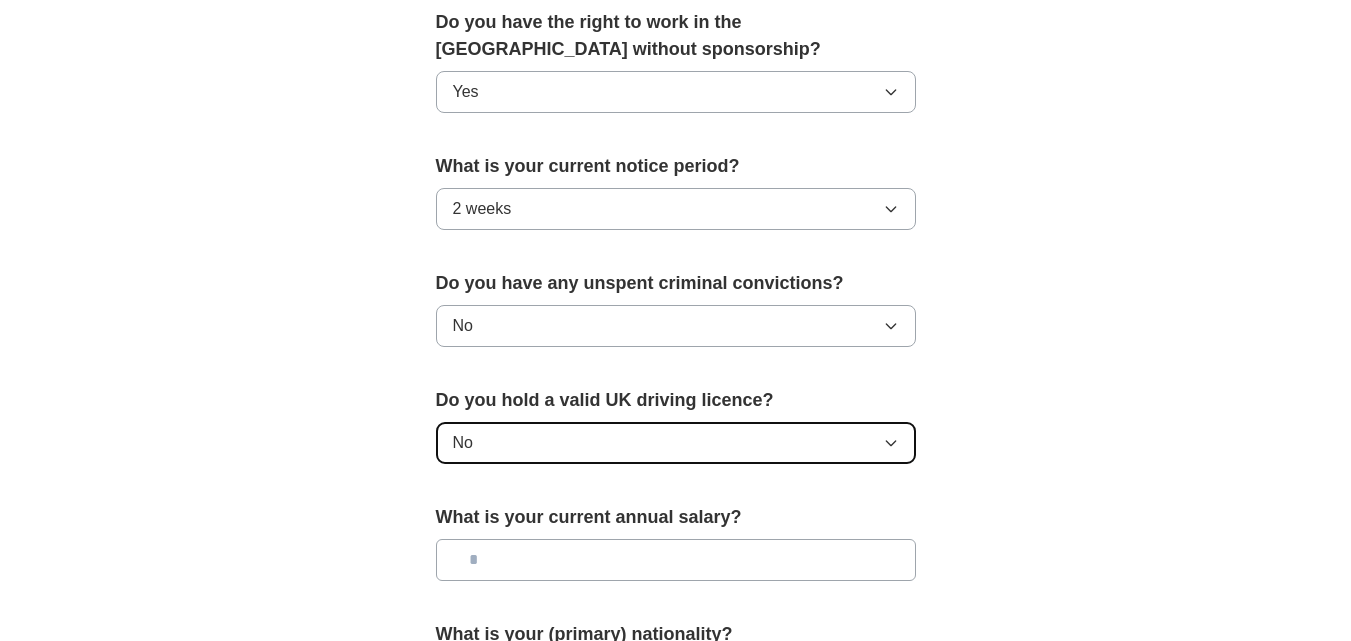 click on "No" at bounding box center (676, 443) 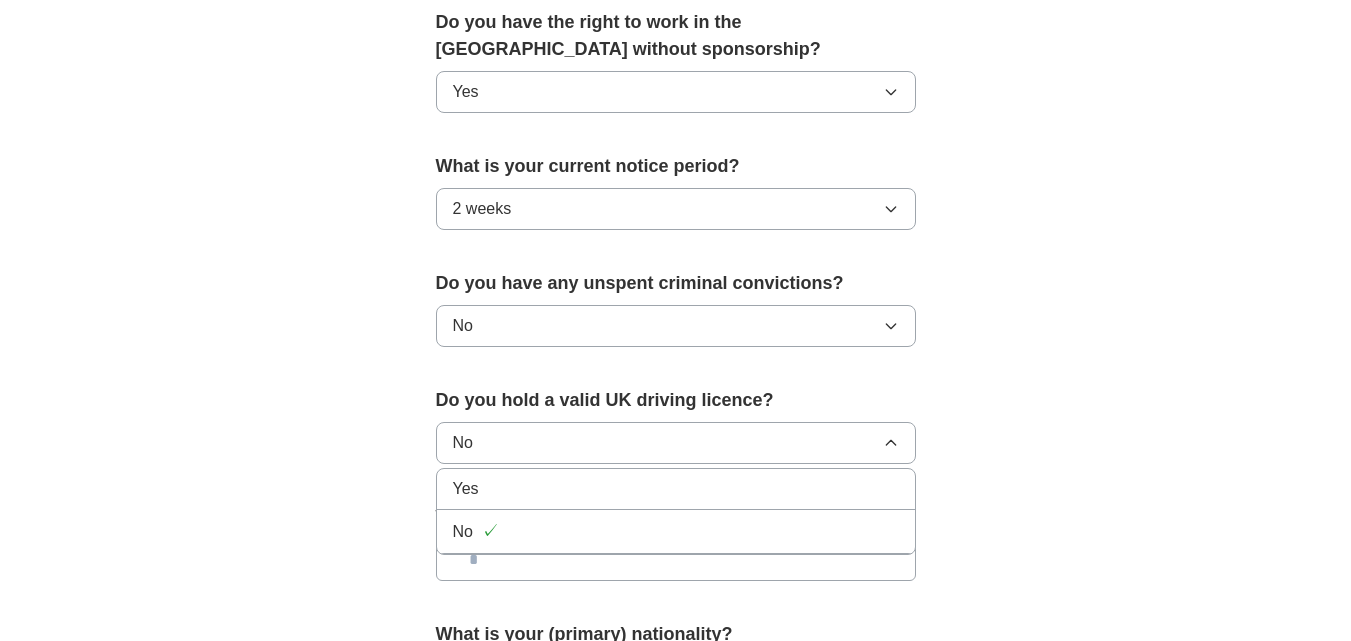 click on "Yes" at bounding box center (676, 489) 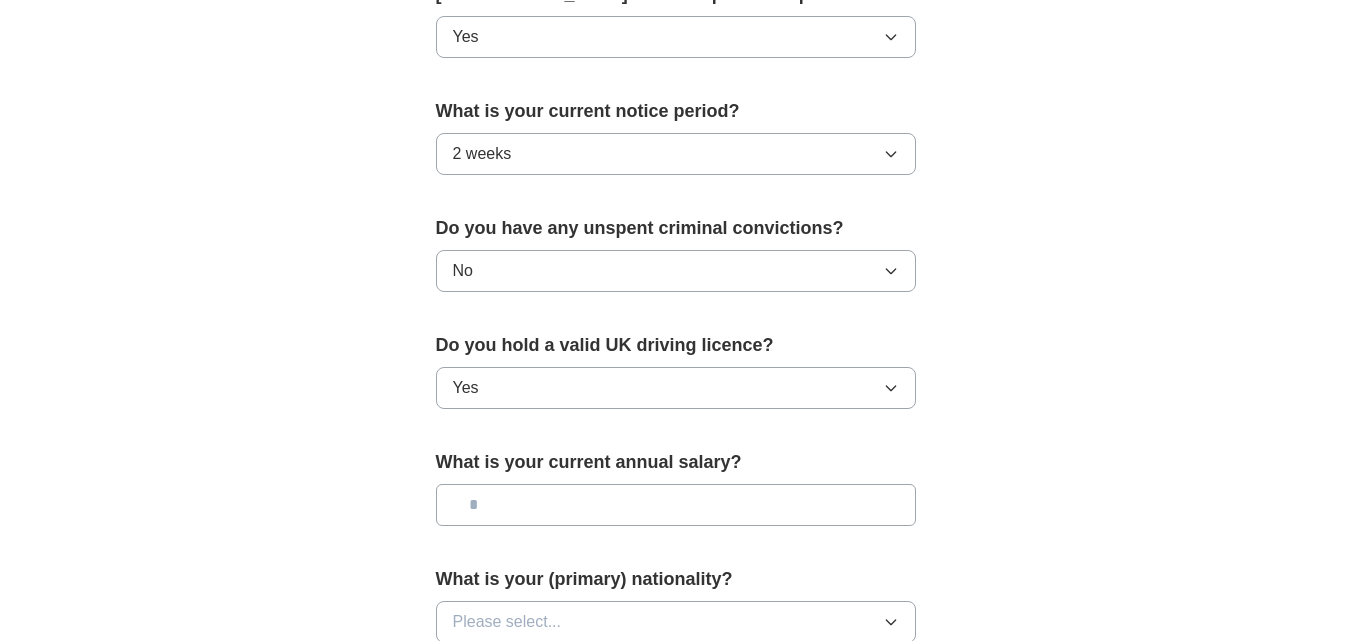 scroll, scrollTop: 1109, scrollLeft: 0, axis: vertical 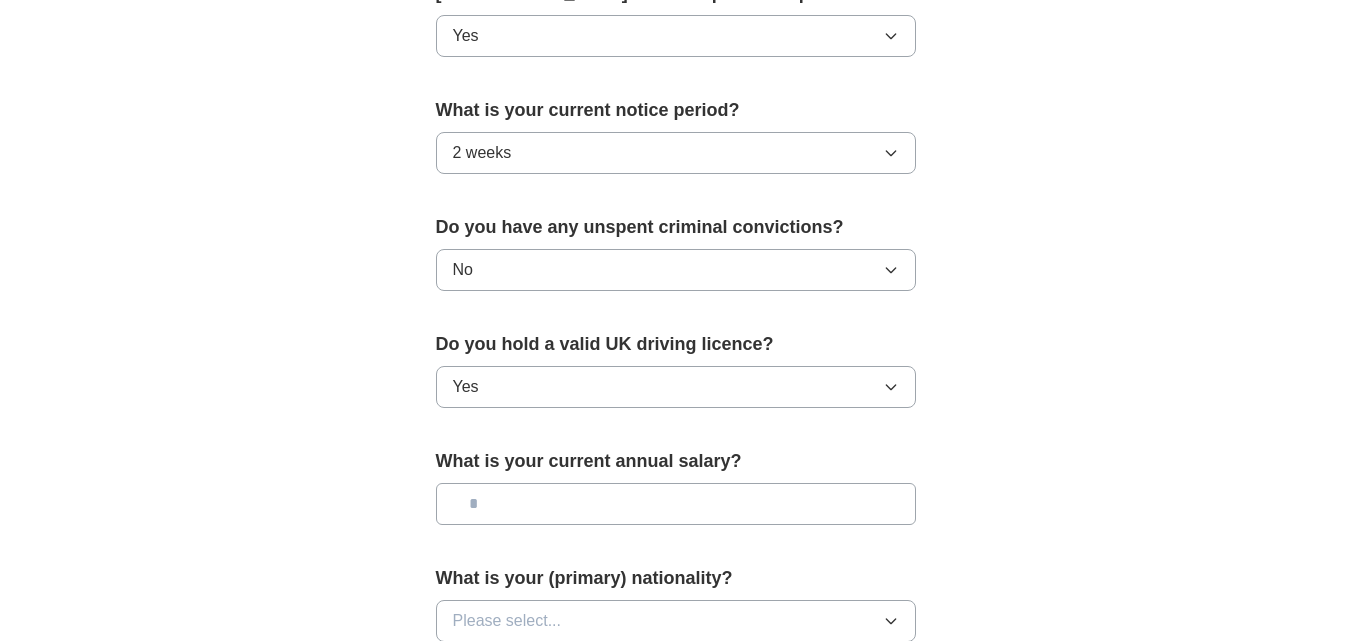 click at bounding box center [676, 504] 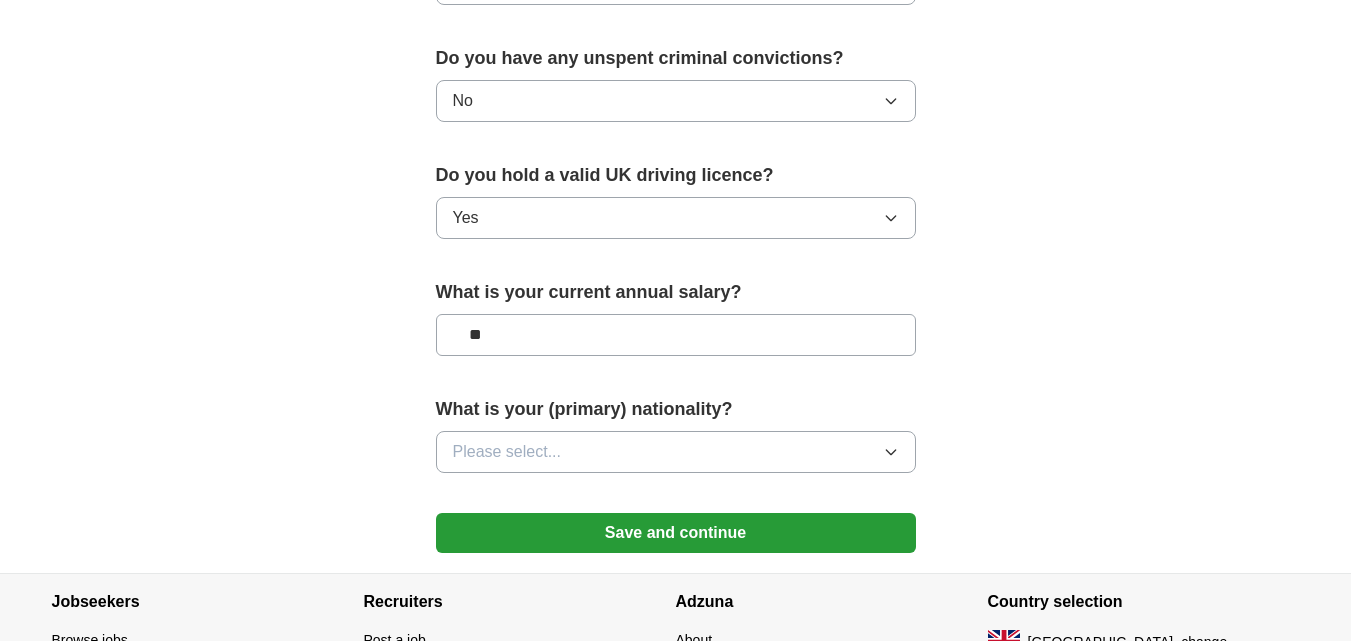 scroll, scrollTop: 1279, scrollLeft: 0, axis: vertical 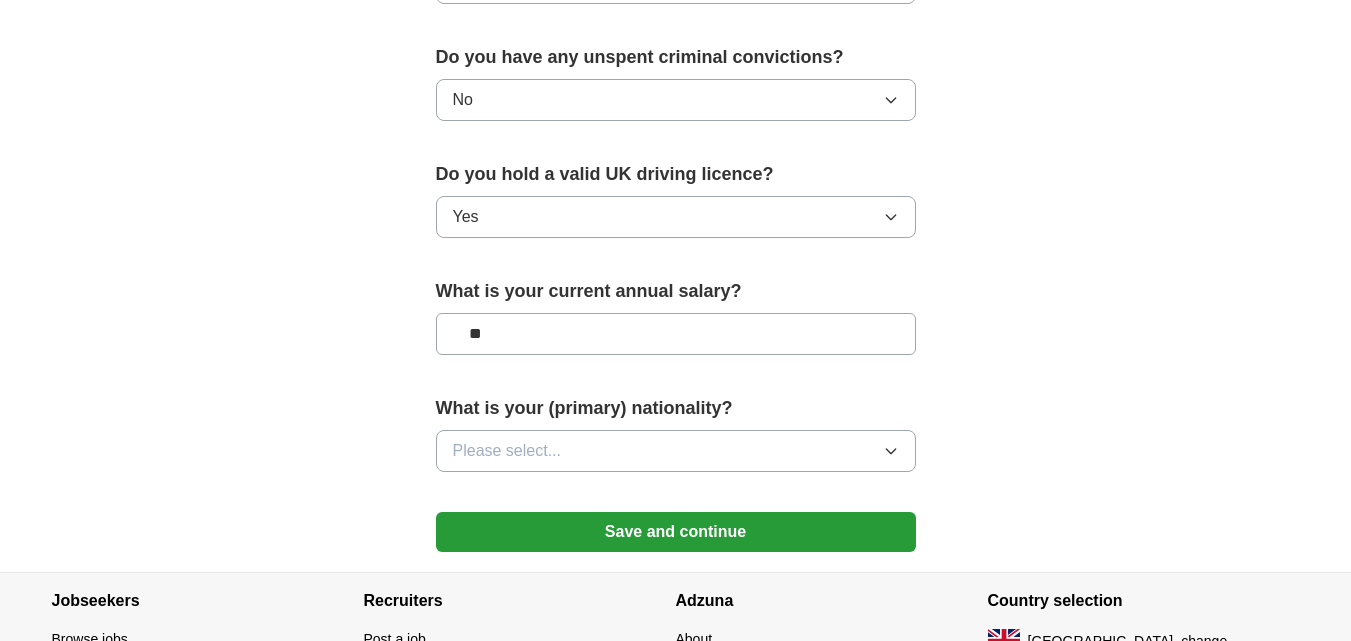 type on "**" 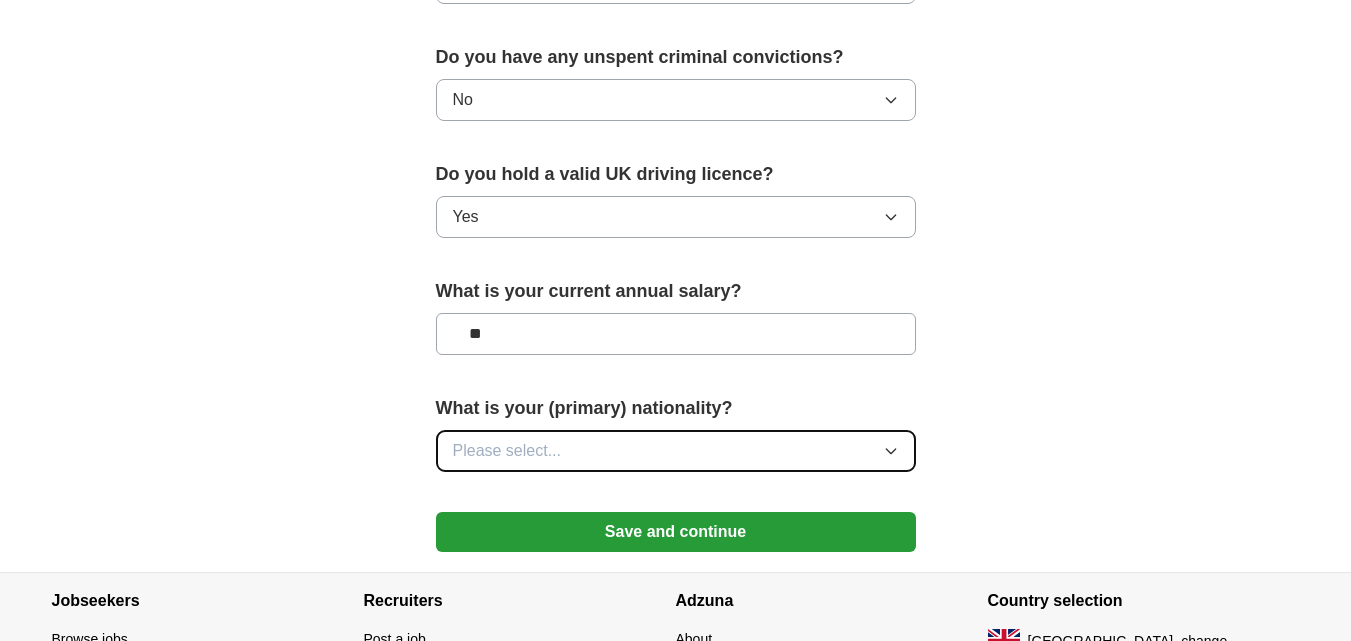 click on "Please select..." at bounding box center [676, 451] 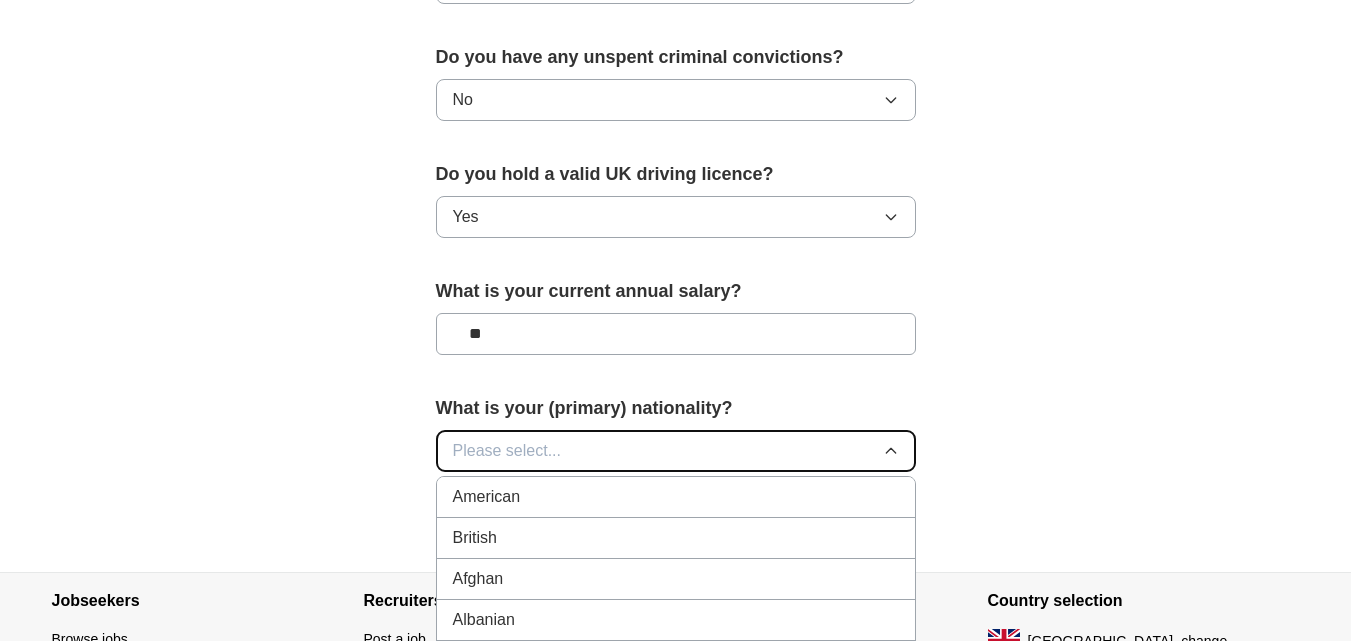 type 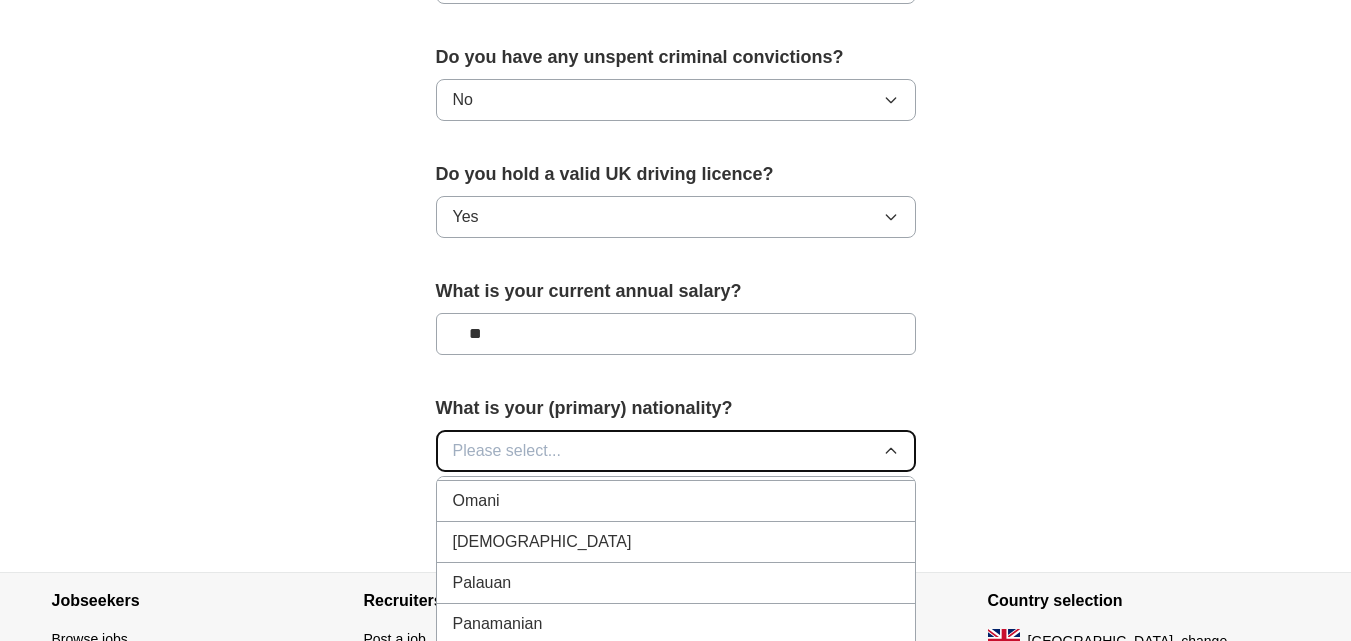 scroll, scrollTop: 5451, scrollLeft: 0, axis: vertical 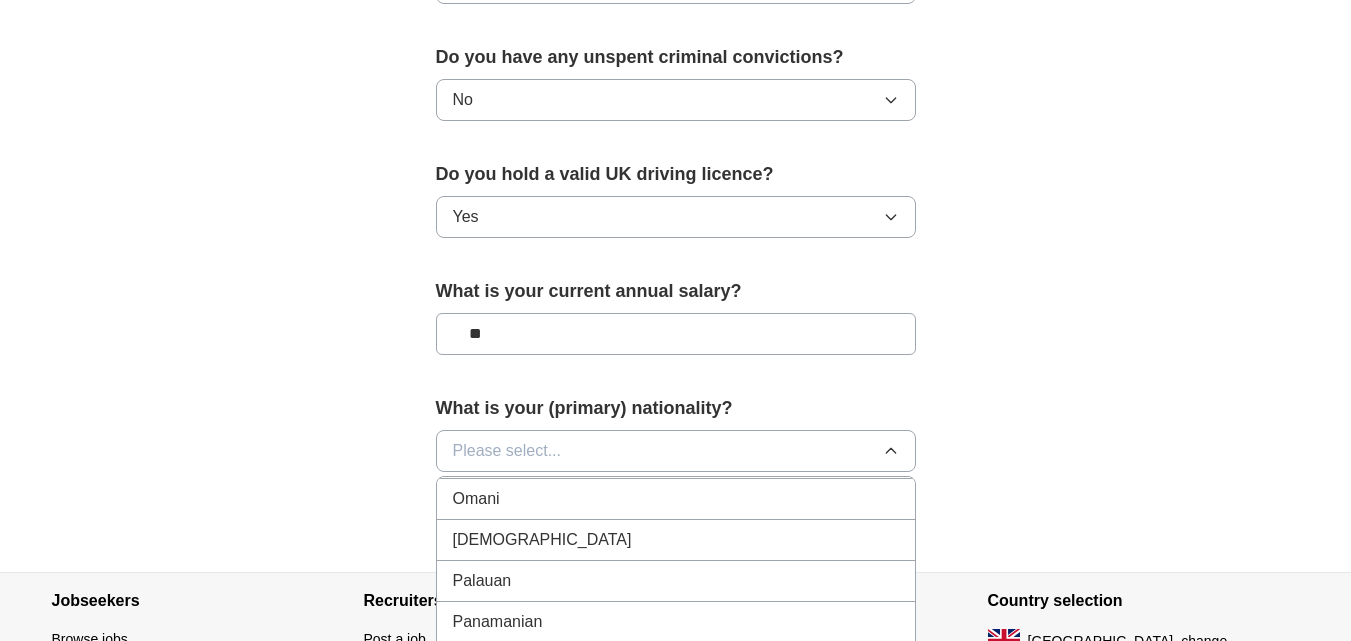 click on "[DEMOGRAPHIC_DATA]" at bounding box center (676, 540) 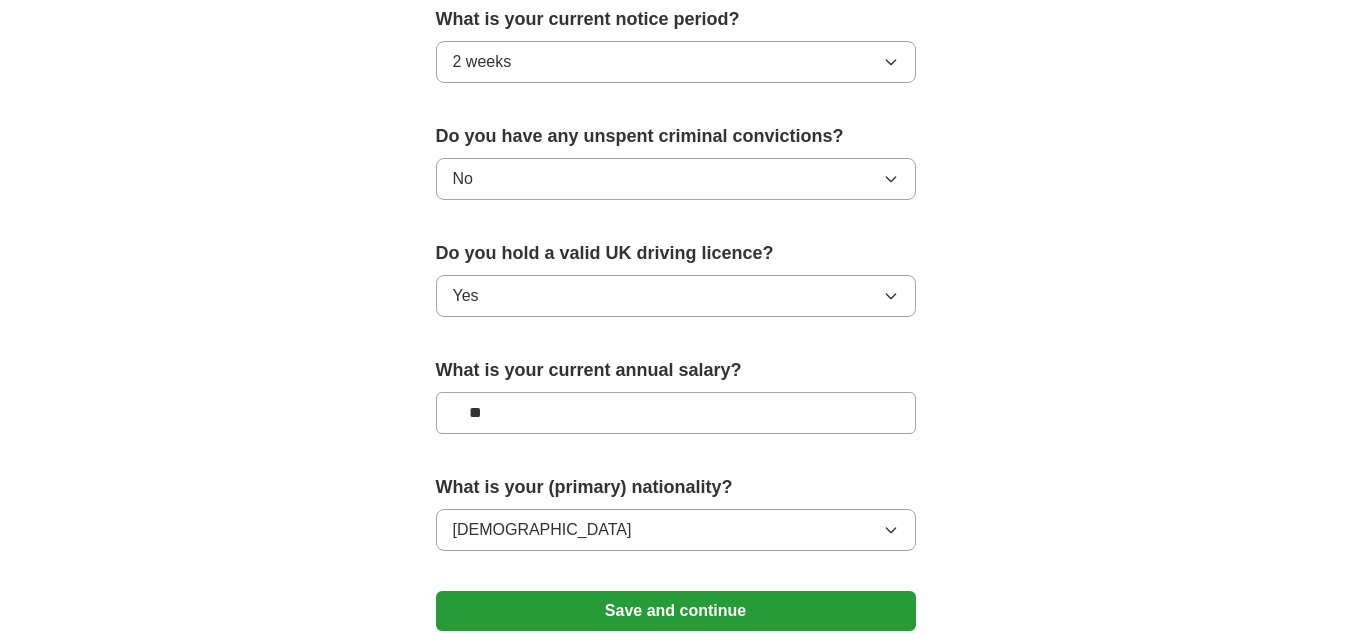 scroll, scrollTop: 1412, scrollLeft: 0, axis: vertical 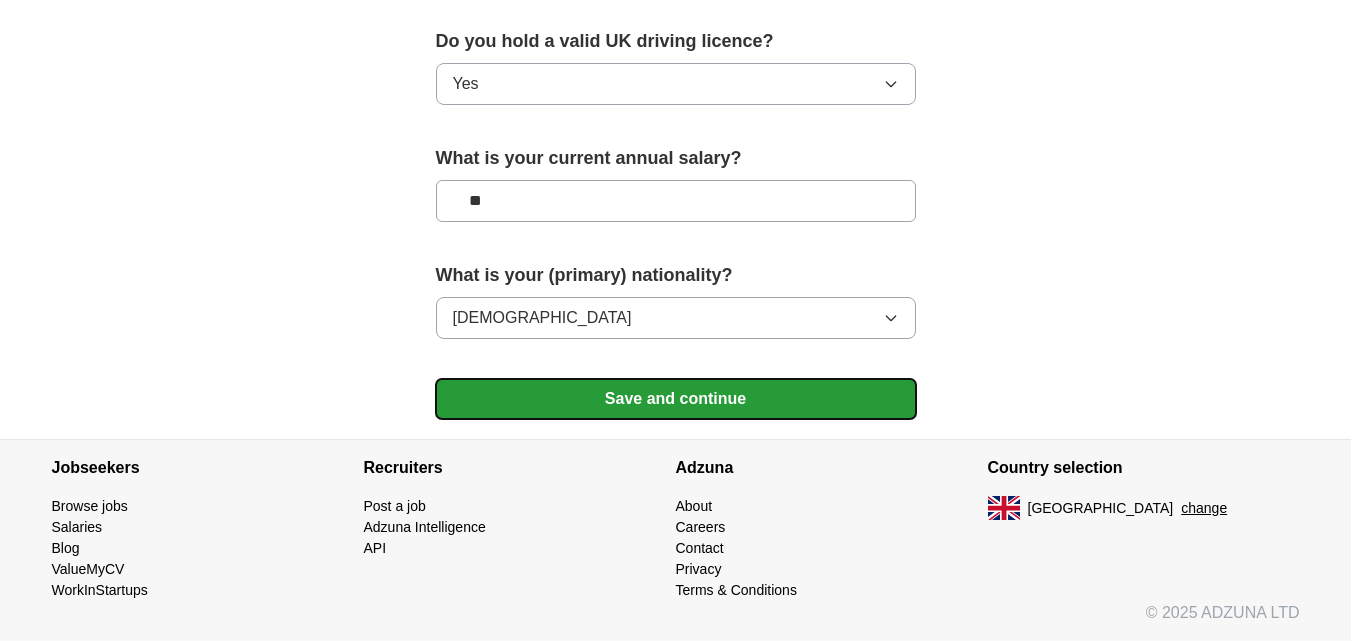 click on "Save and continue" at bounding box center [676, 399] 